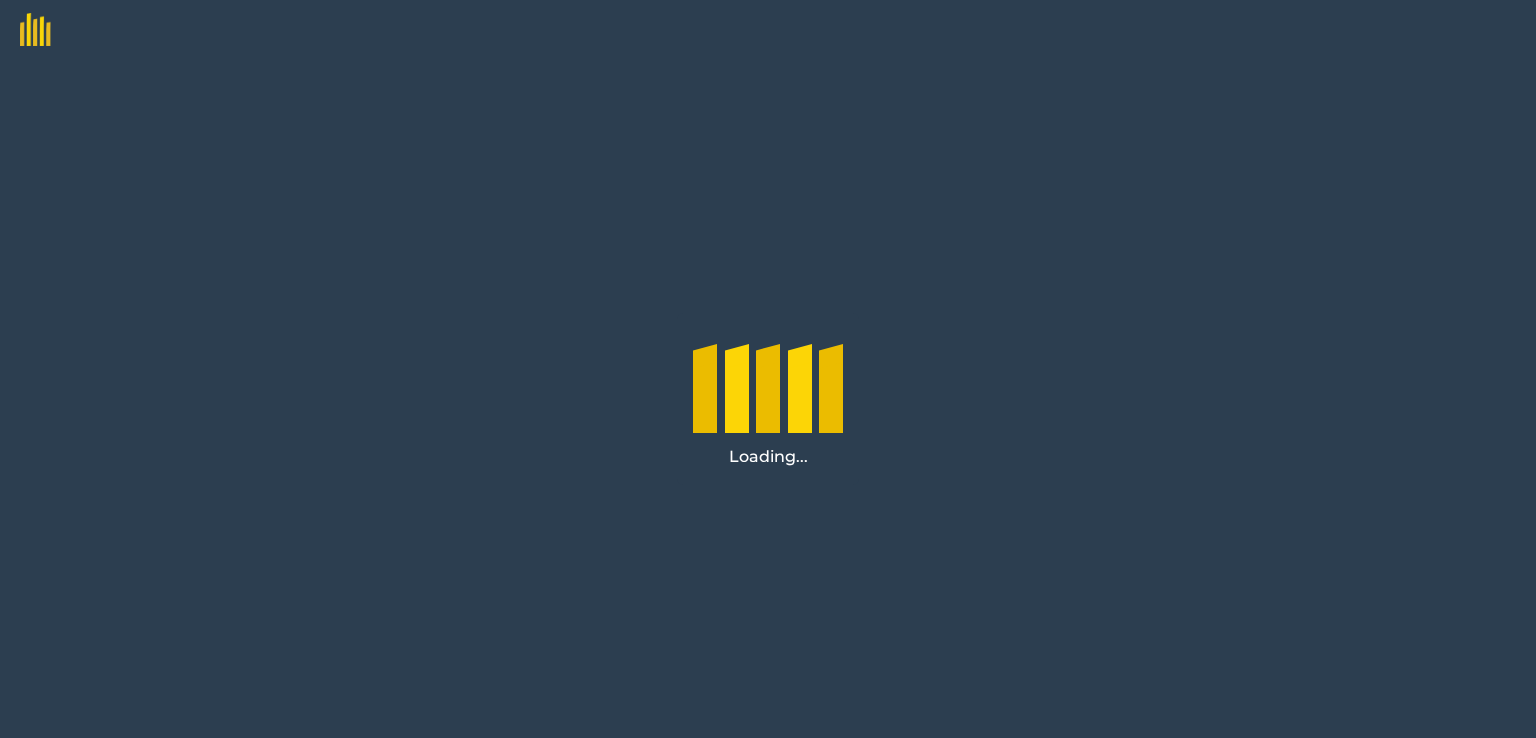 scroll, scrollTop: 0, scrollLeft: 0, axis: both 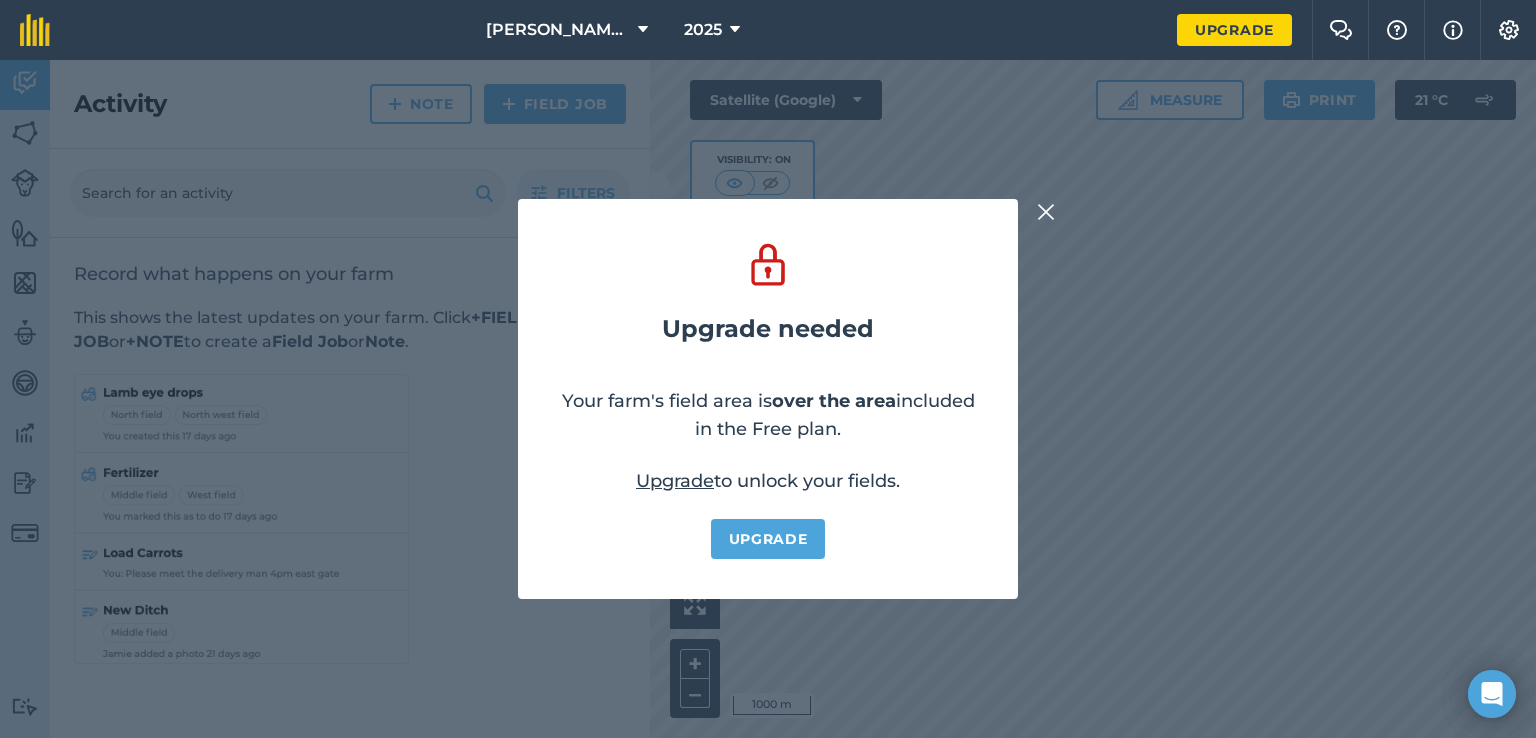 click at bounding box center [1046, 212] 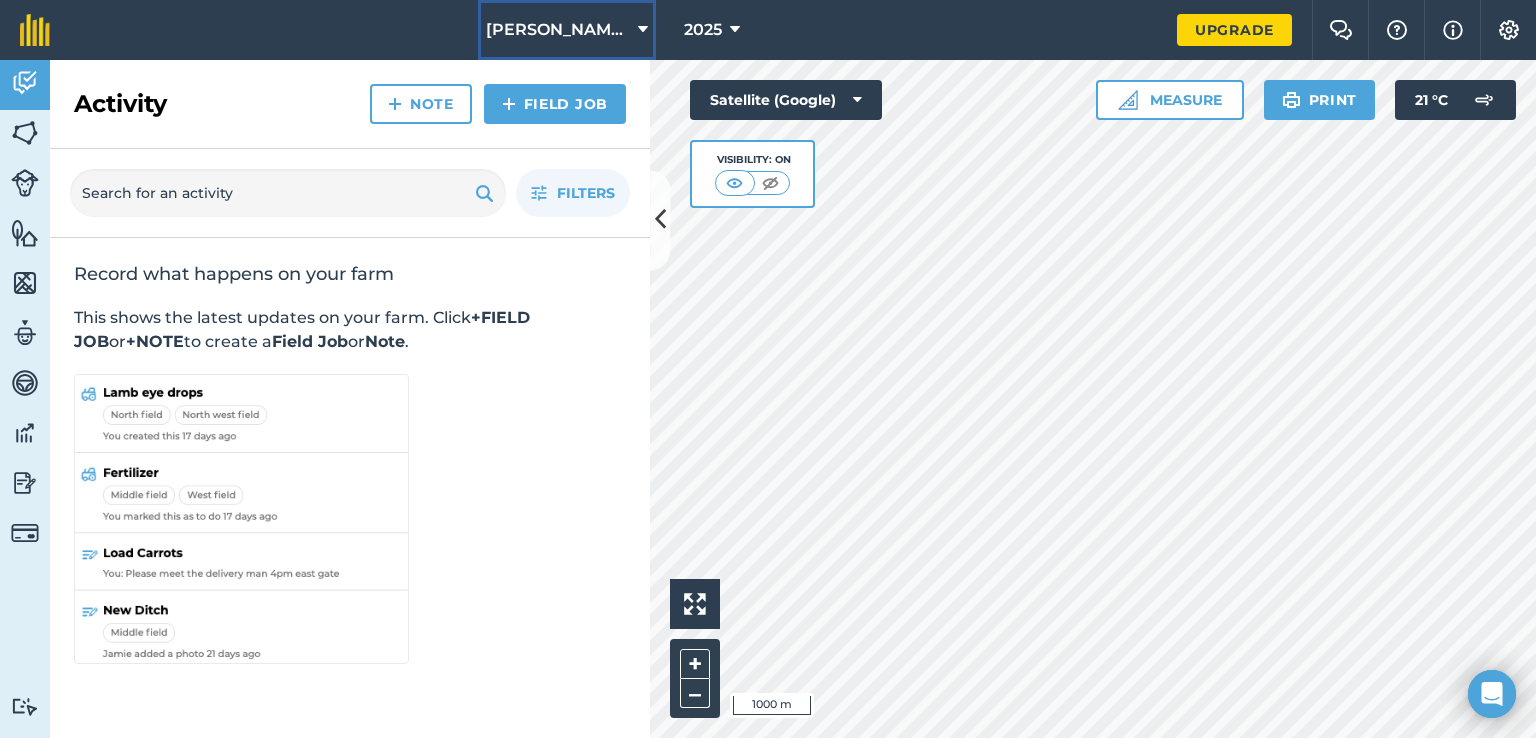 click on "[PERSON_NAME] & Sons" at bounding box center (567, 30) 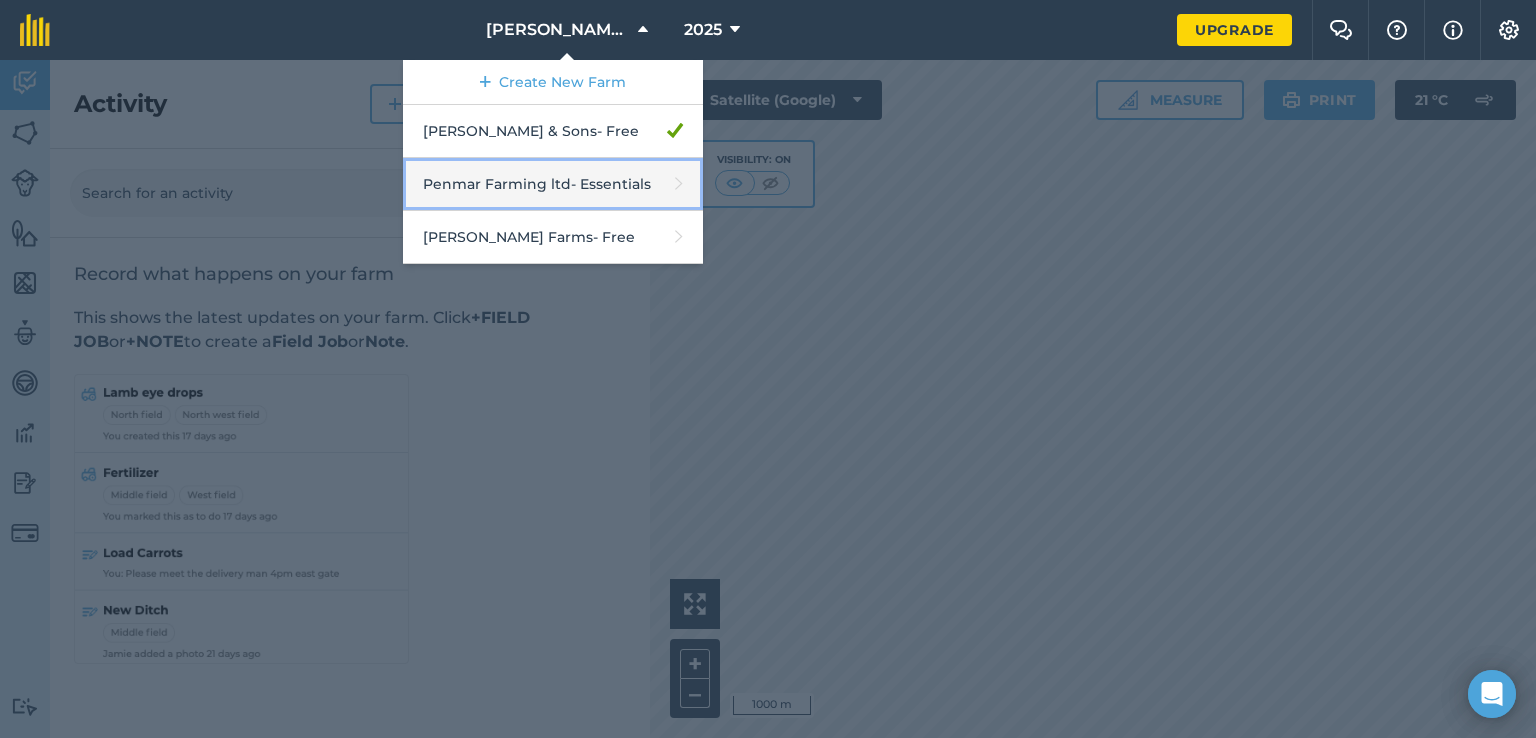 click on "Penmar Farming ltd  - Essentials" at bounding box center [553, 184] 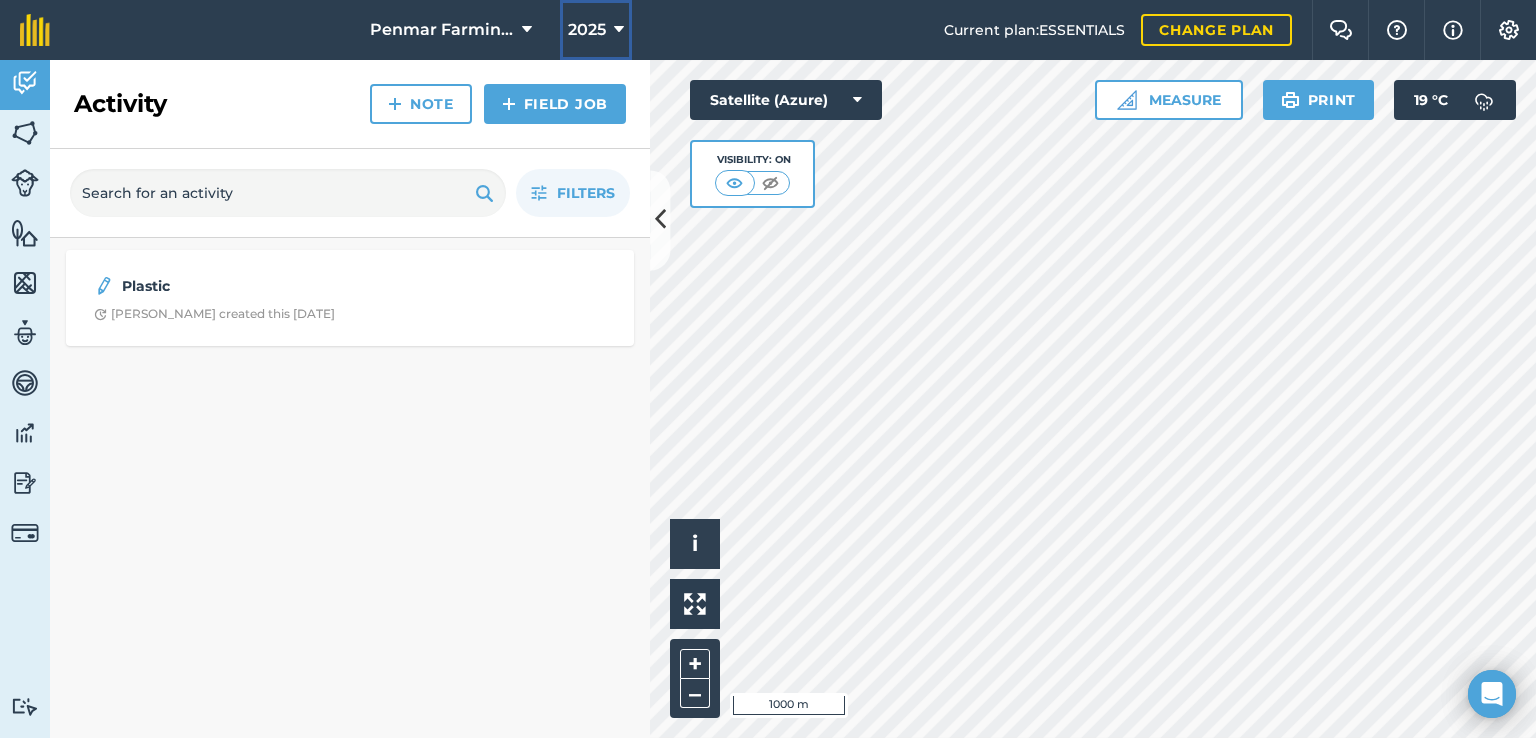 click on "2025" at bounding box center (596, 30) 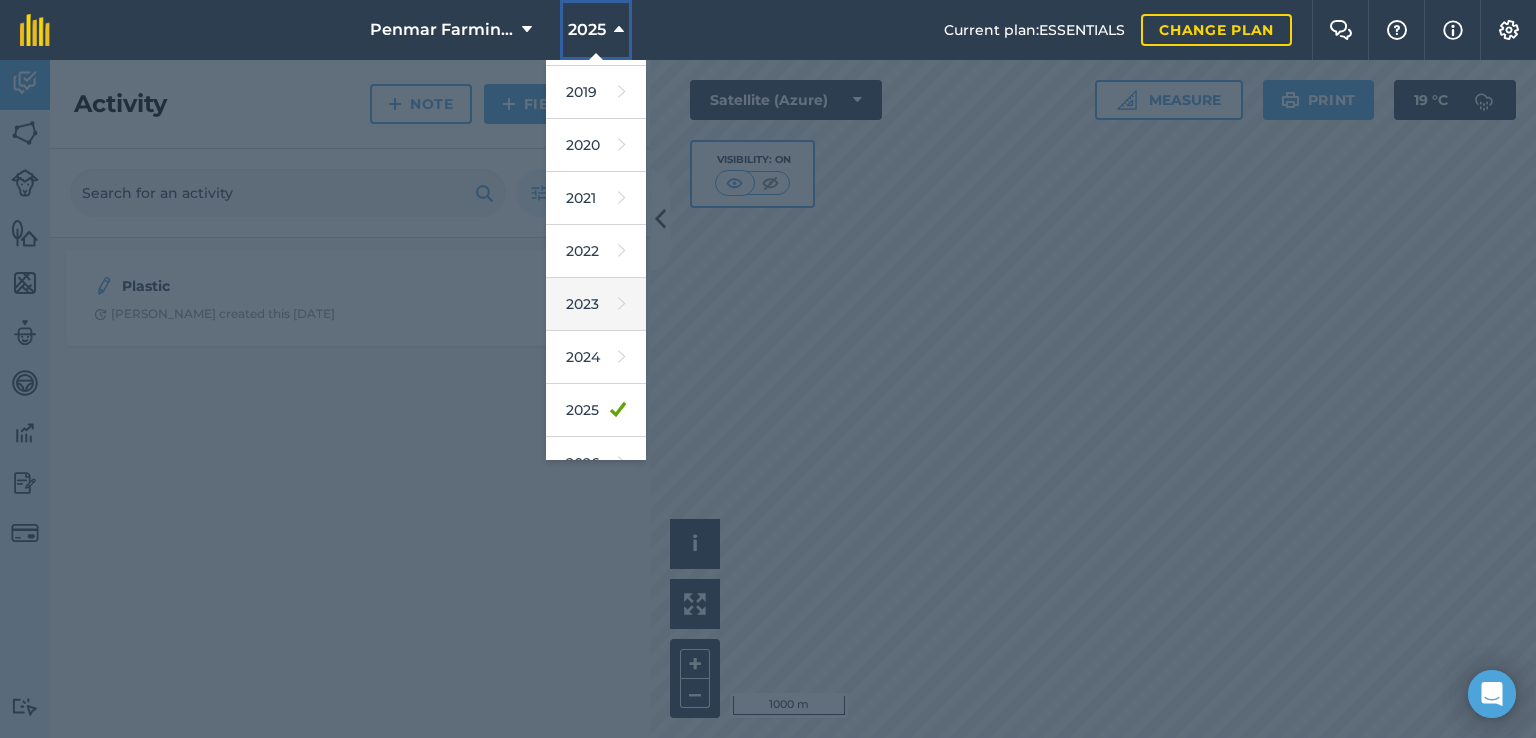 scroll, scrollTop: 180, scrollLeft: 0, axis: vertical 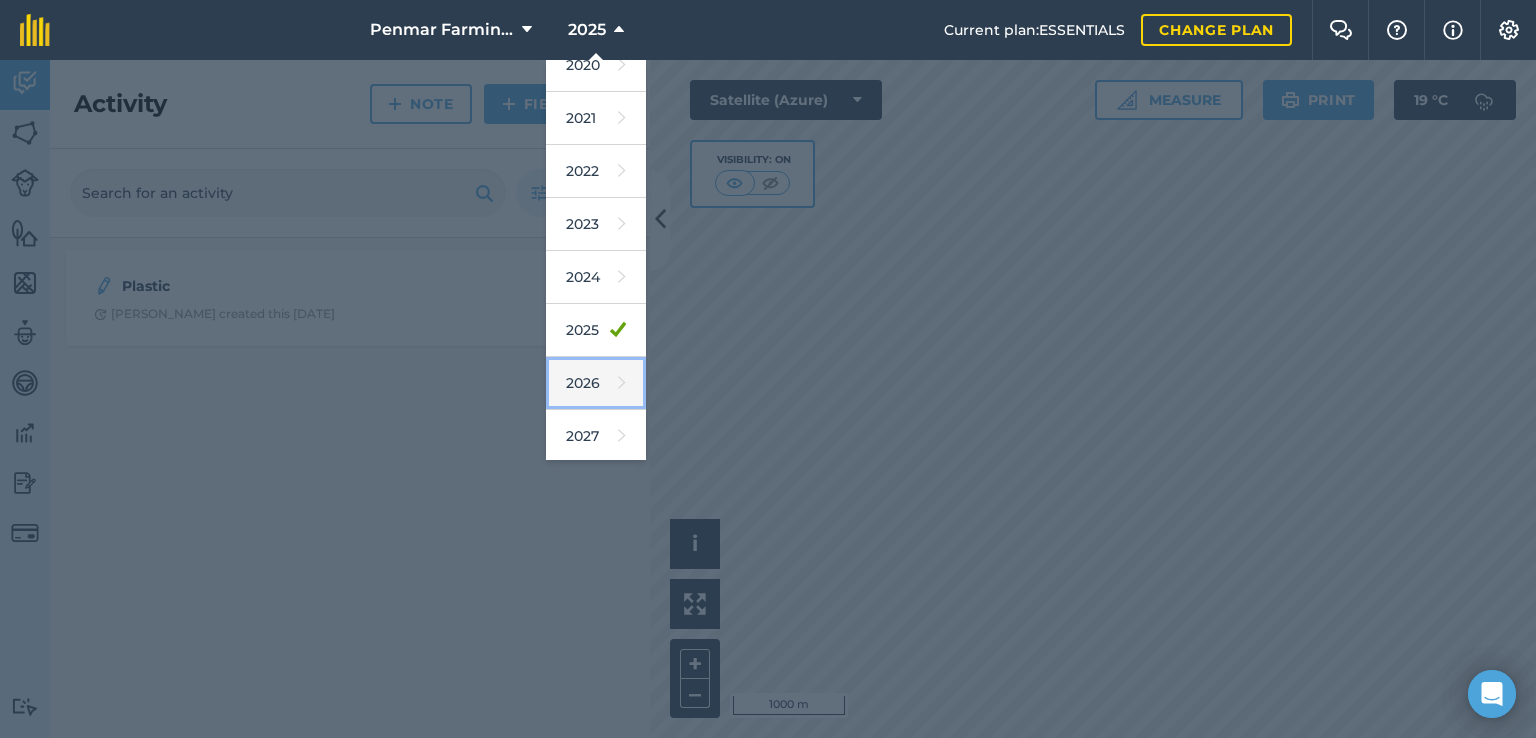click on "2026" at bounding box center [596, 383] 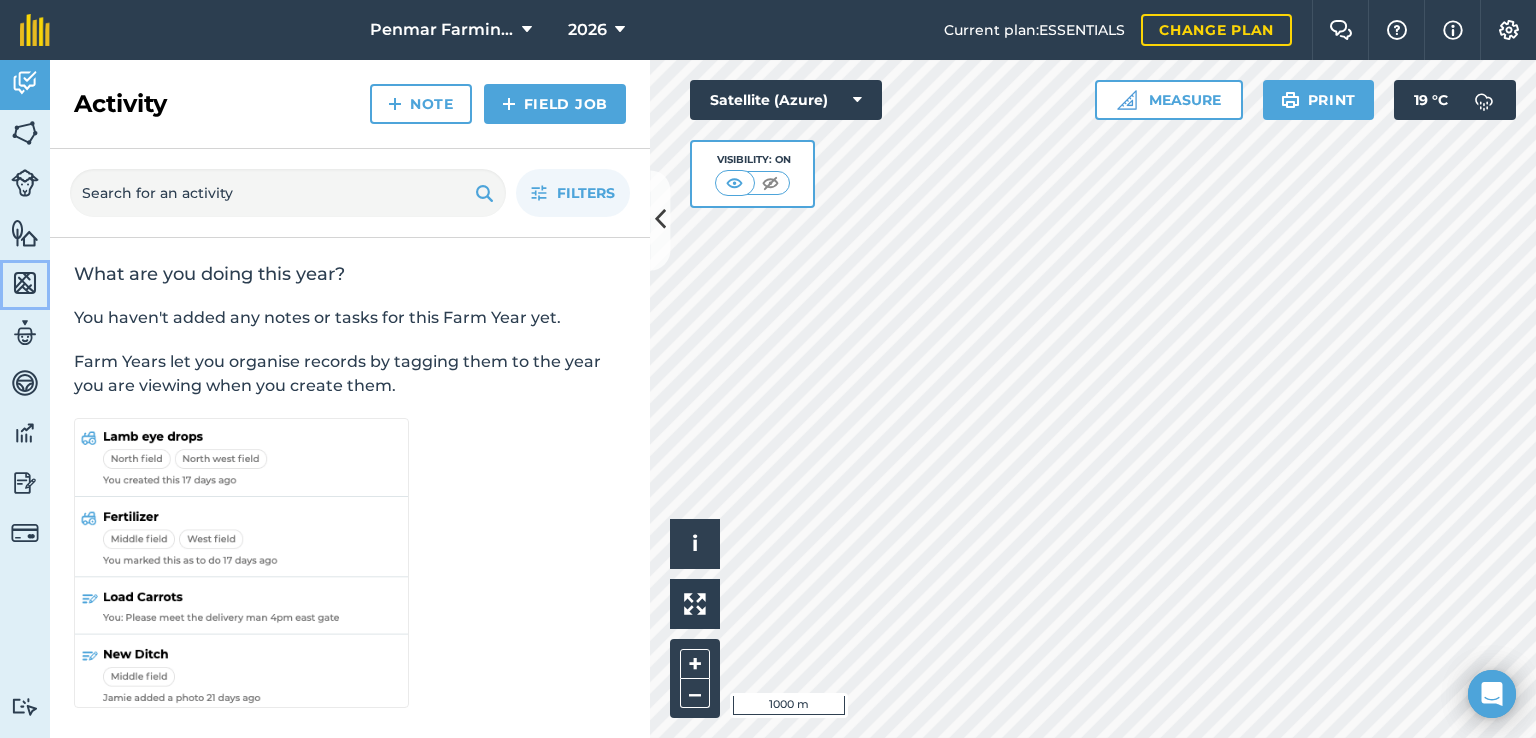click at bounding box center [25, 283] 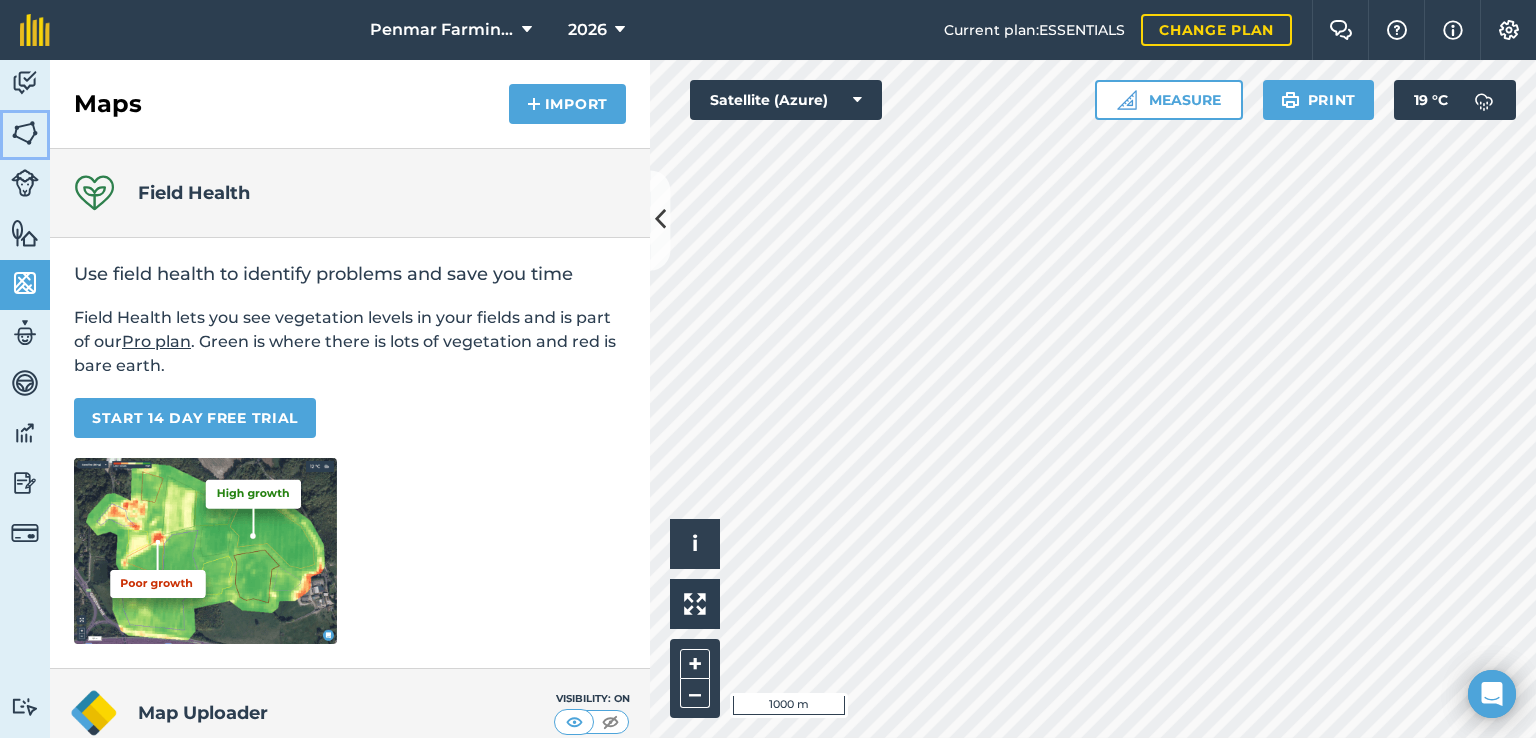 click at bounding box center [25, 133] 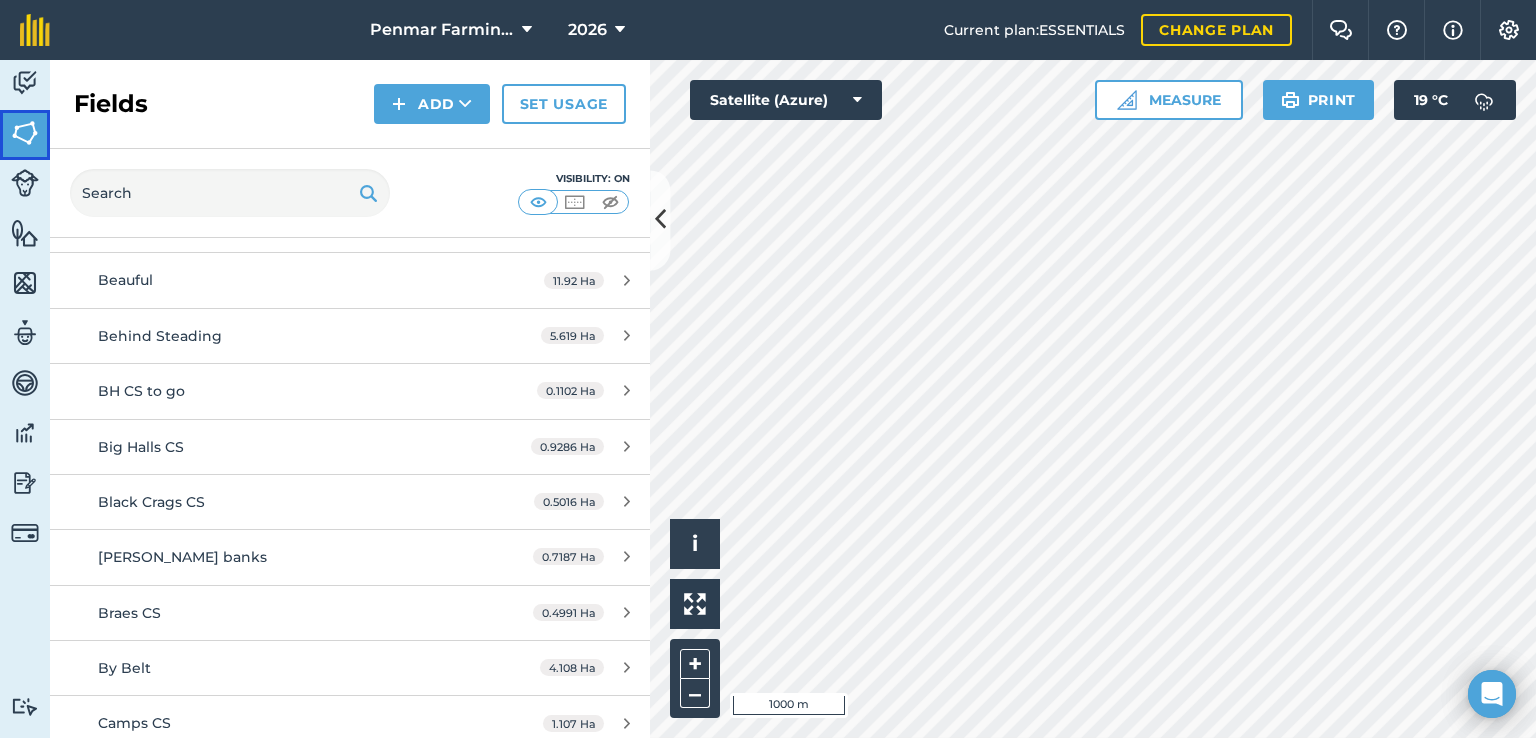 scroll, scrollTop: 0, scrollLeft: 0, axis: both 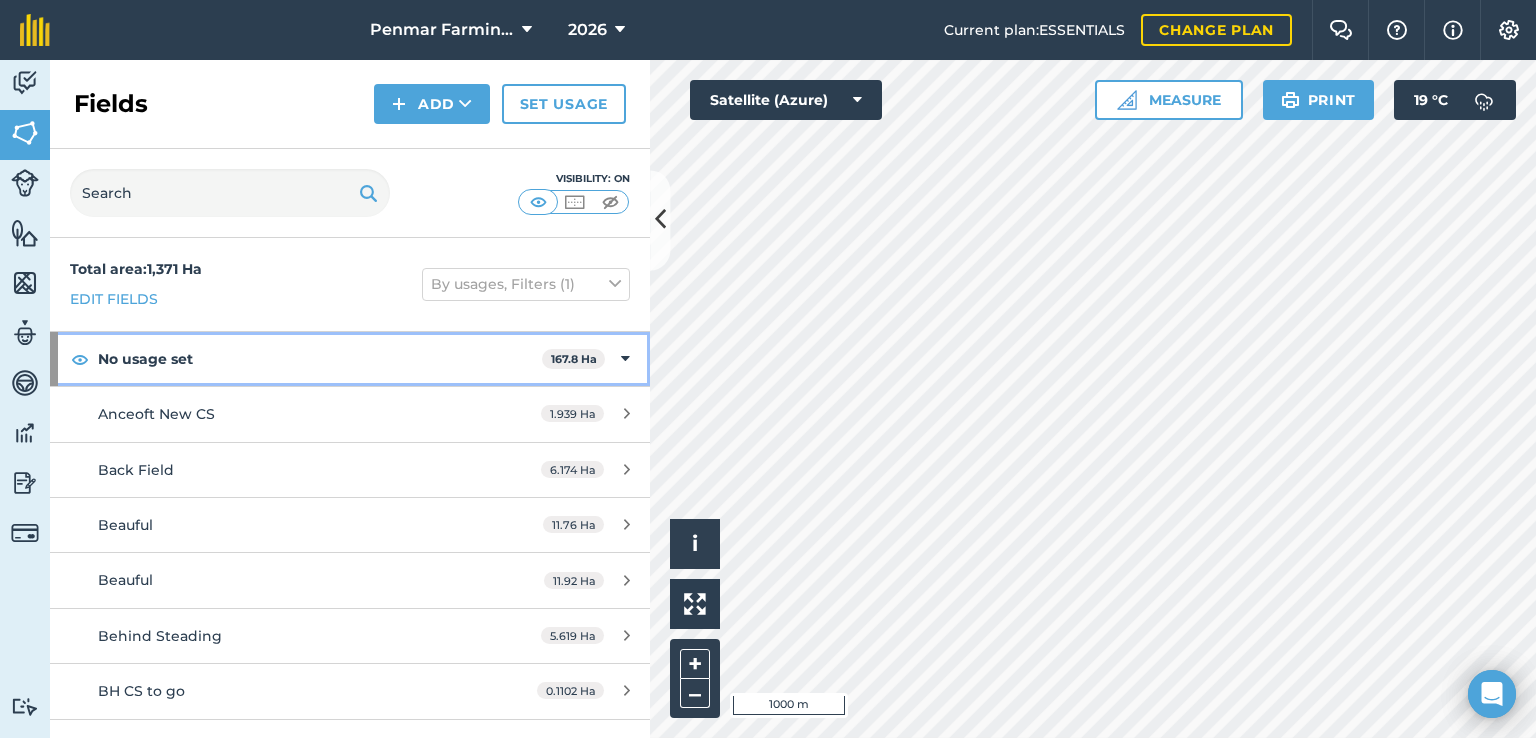 click on "No usage set 167.8   Ha" at bounding box center (350, 359) 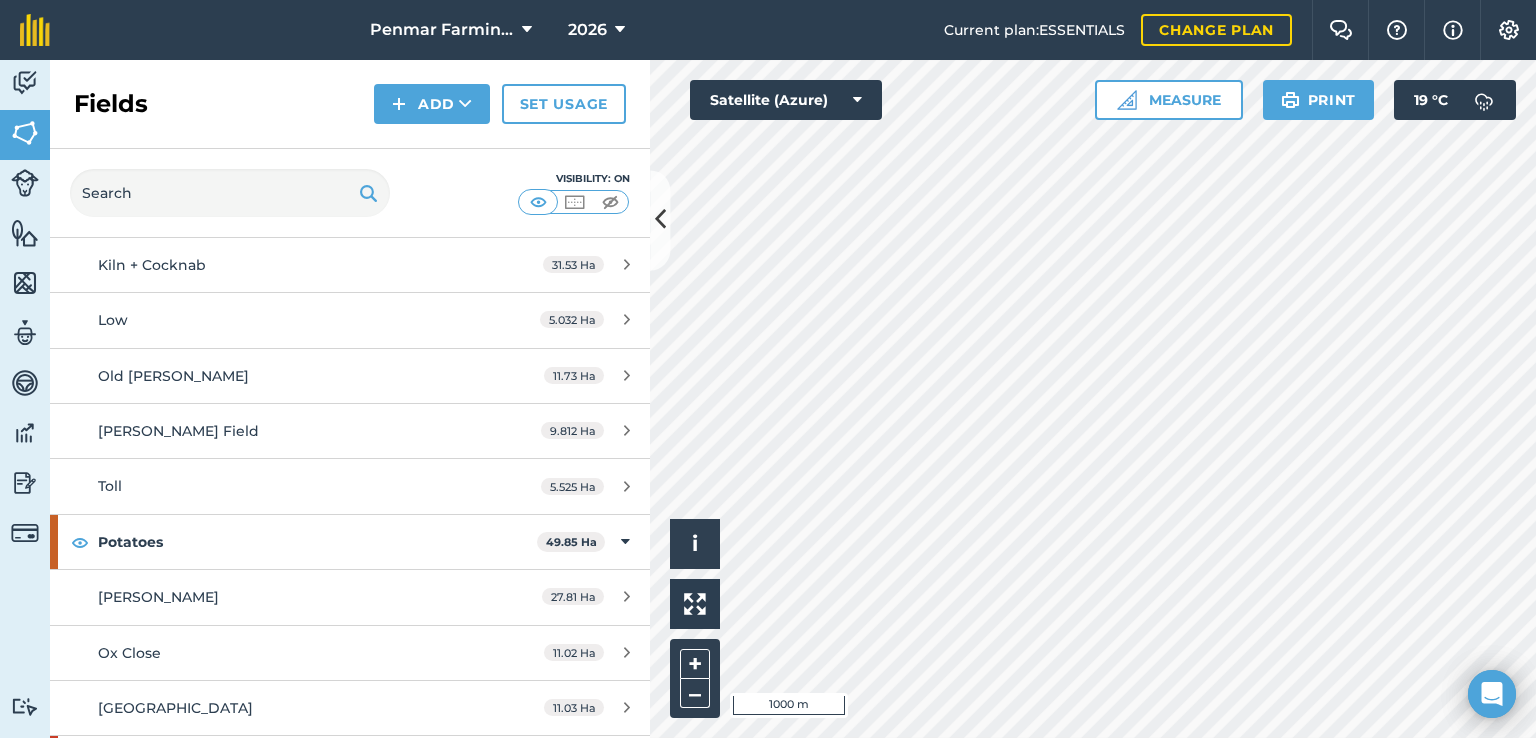 scroll, scrollTop: 1400, scrollLeft: 0, axis: vertical 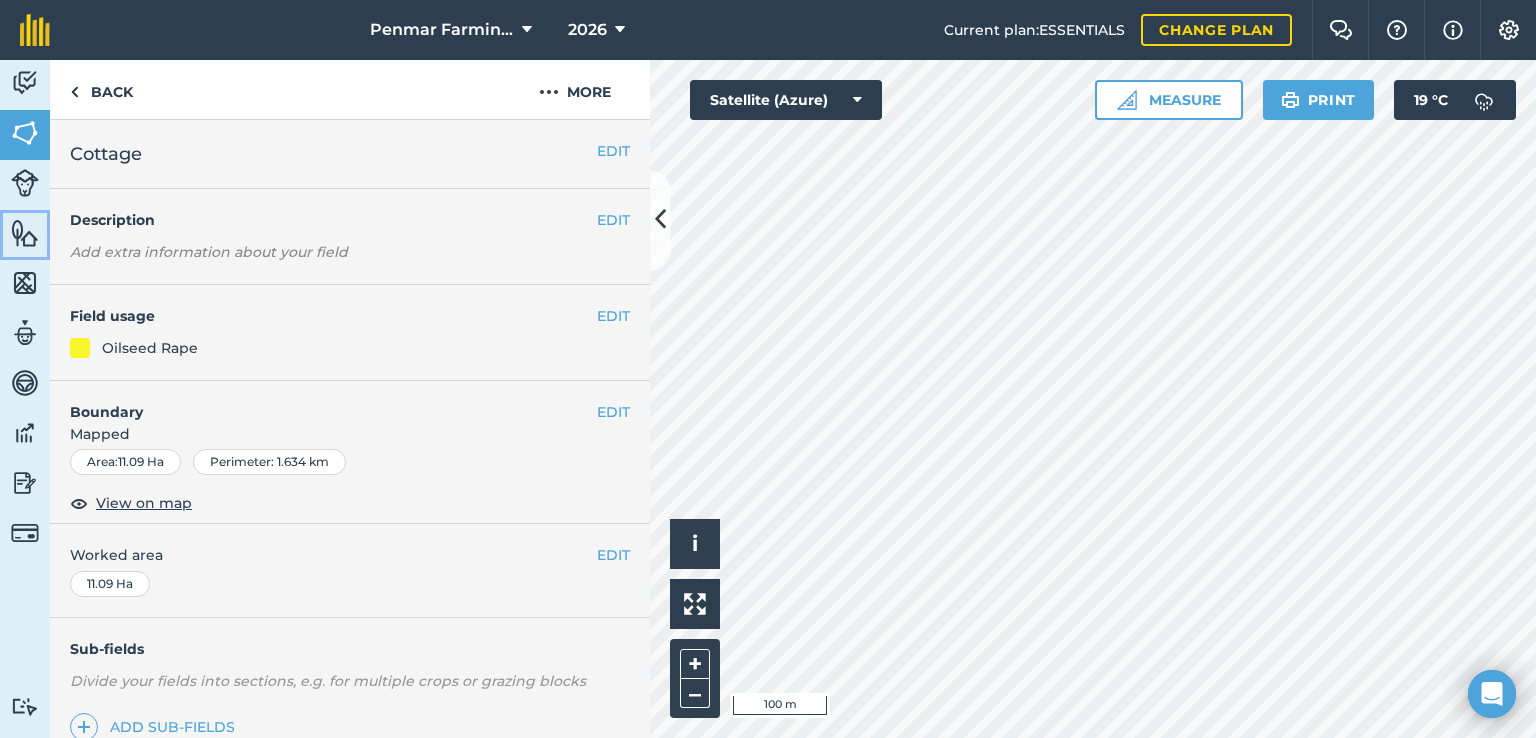 click at bounding box center (25, 233) 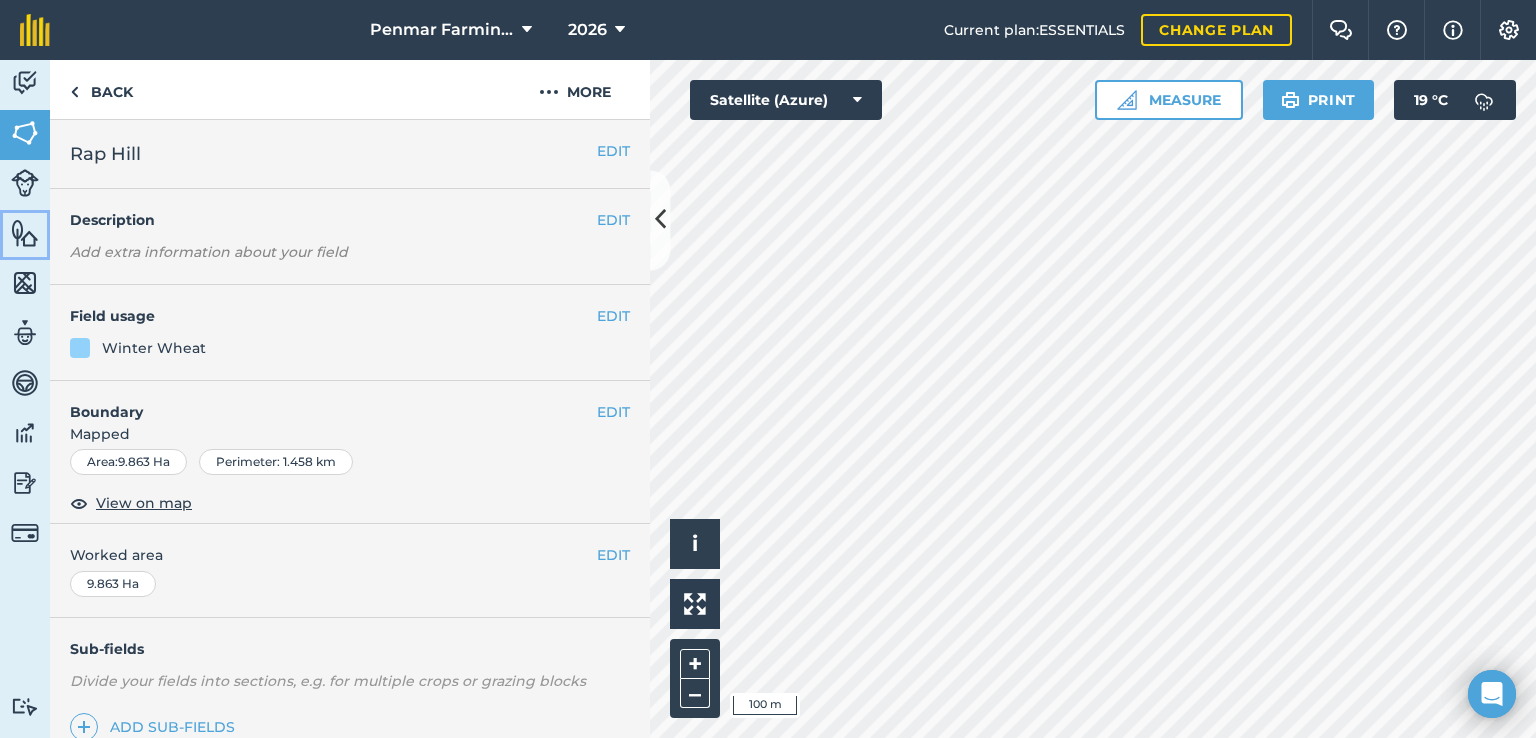 click at bounding box center (25, 233) 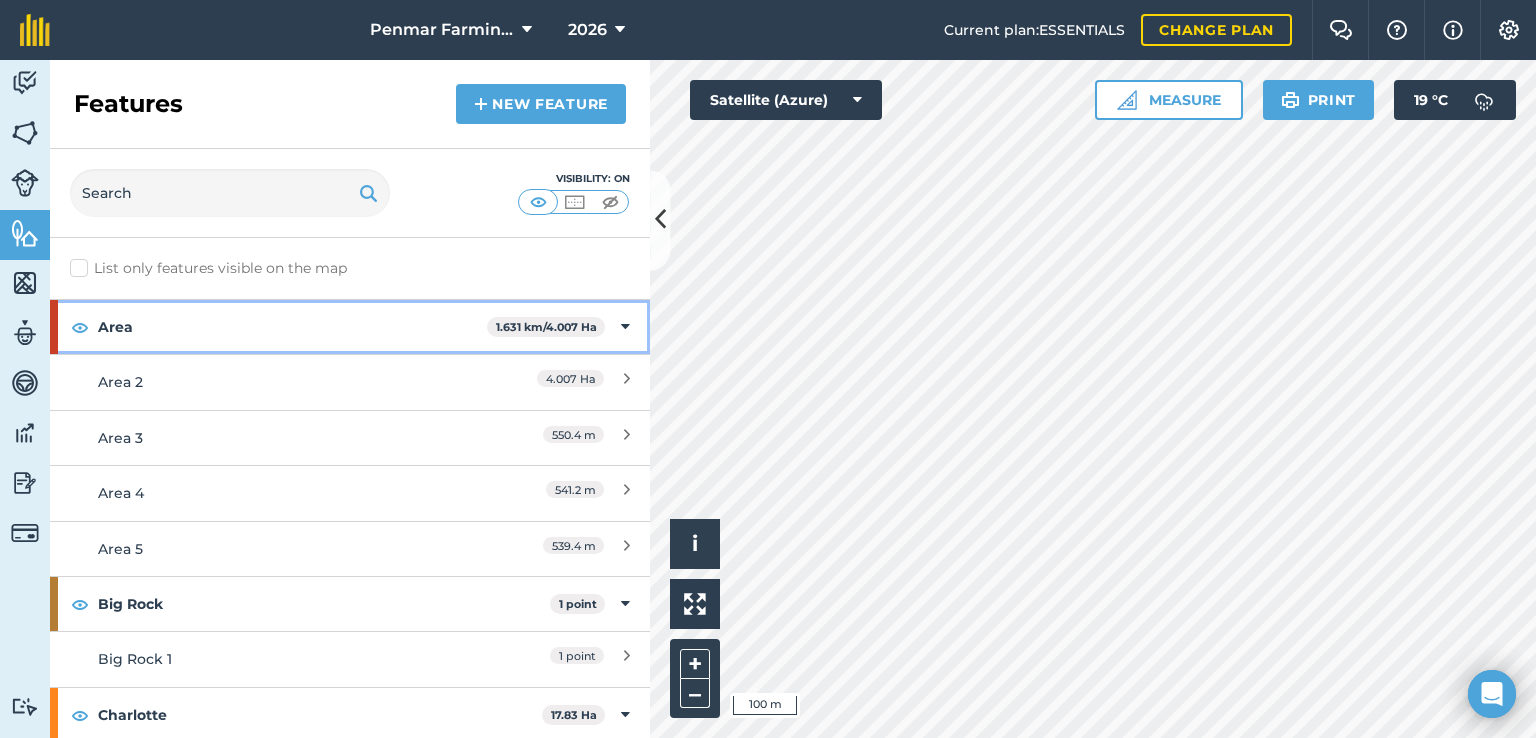 click on "Area 1.631   km  /  4.007   Ha" at bounding box center [350, 327] 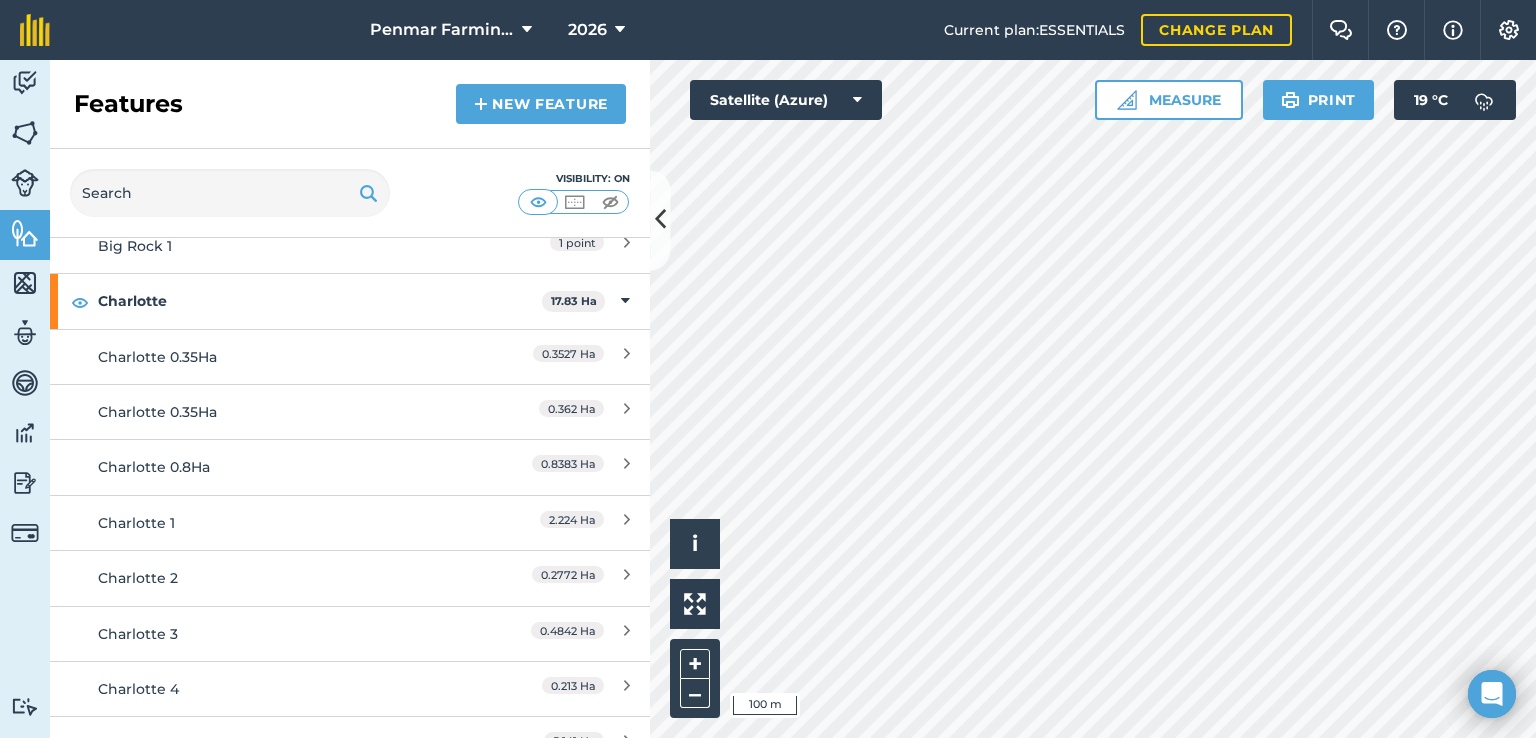 scroll, scrollTop: 200, scrollLeft: 0, axis: vertical 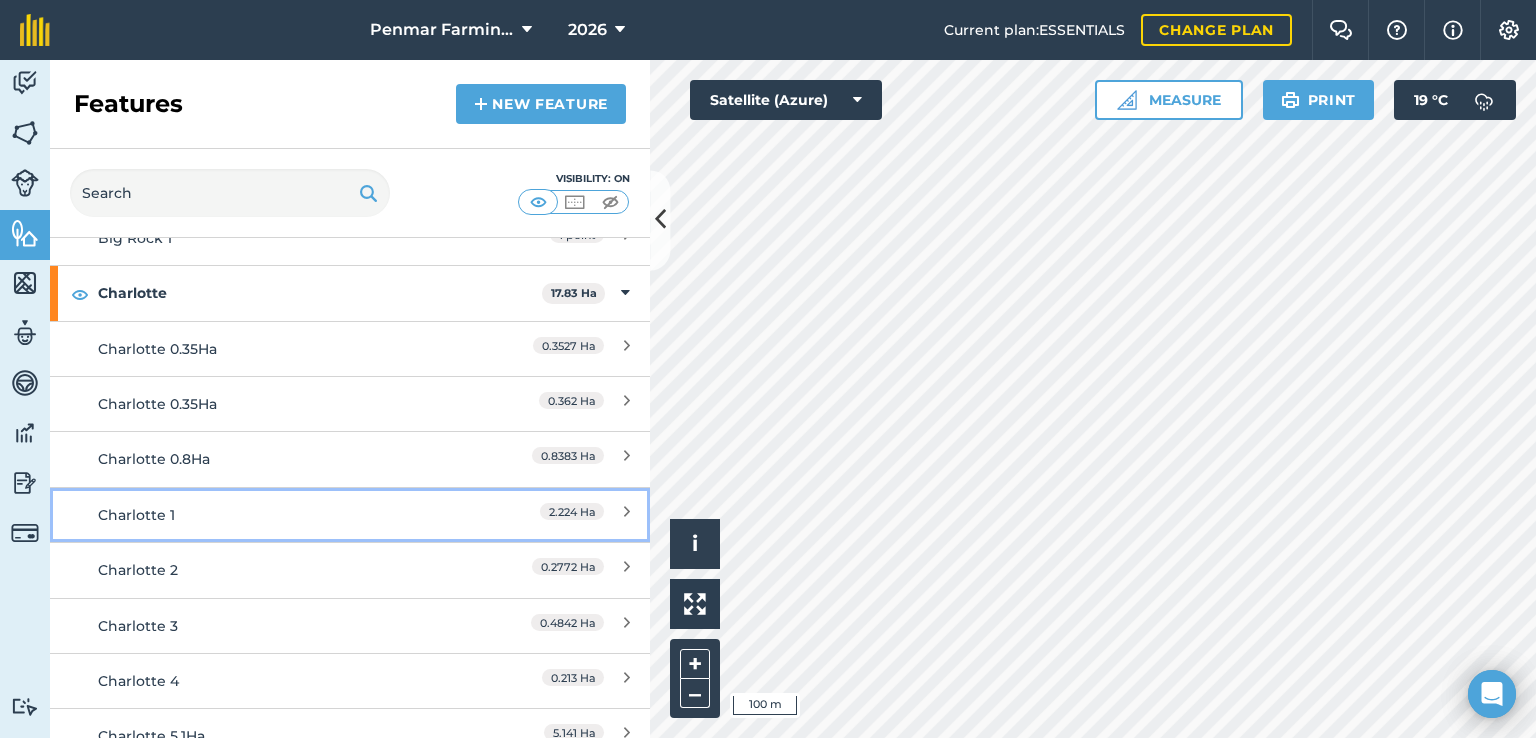 click on "Charlotte 1" at bounding box center [275, 515] 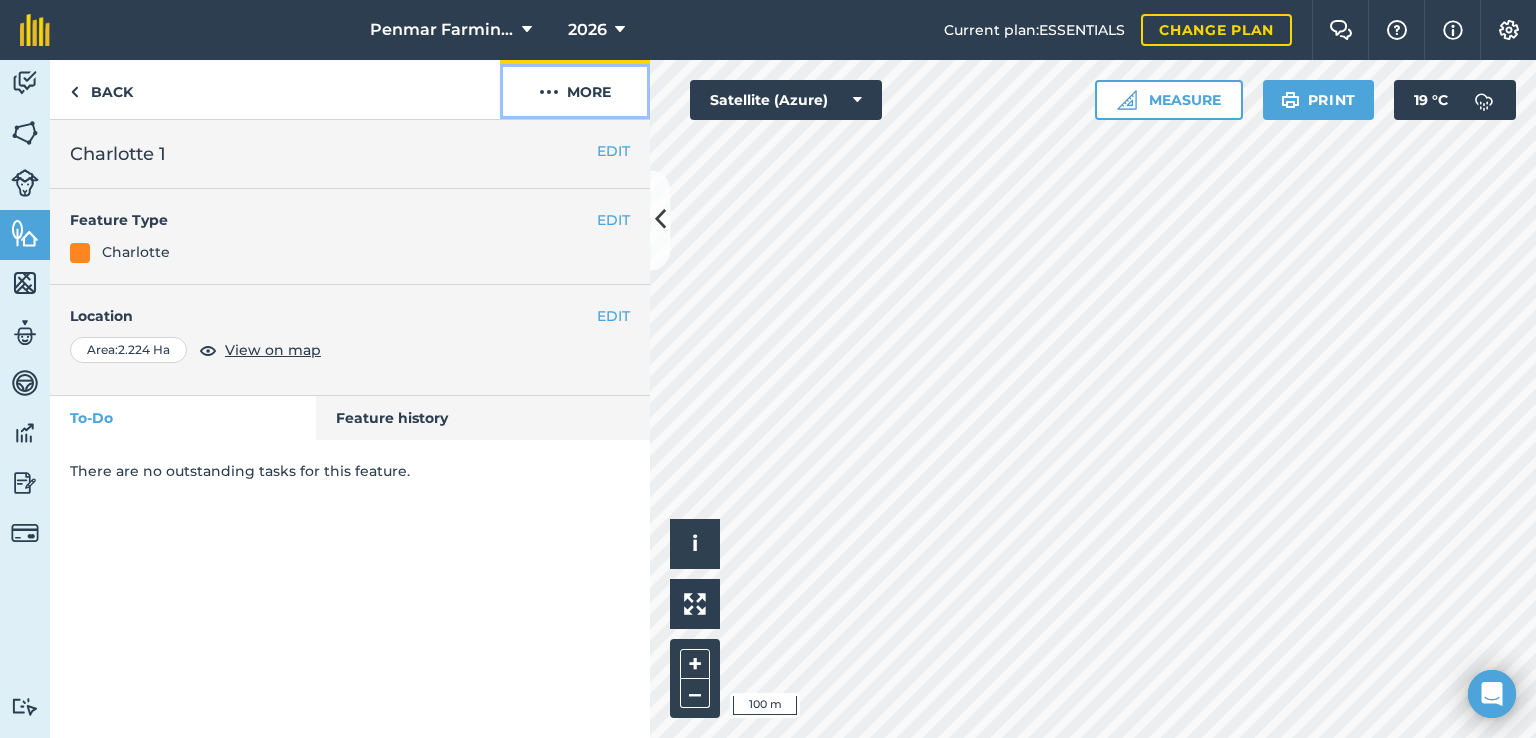 click on "More" at bounding box center (575, 89) 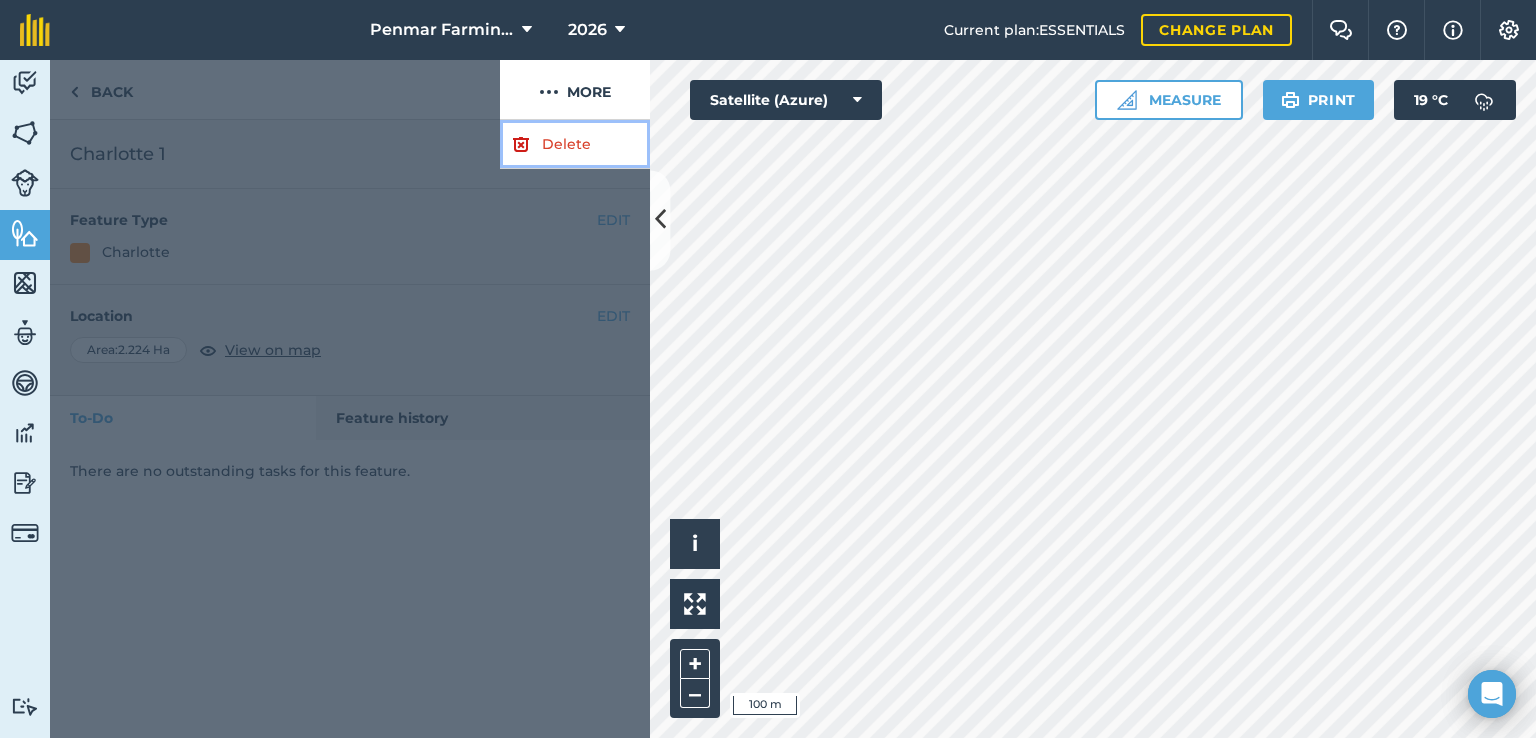 click on "Delete" at bounding box center (575, 144) 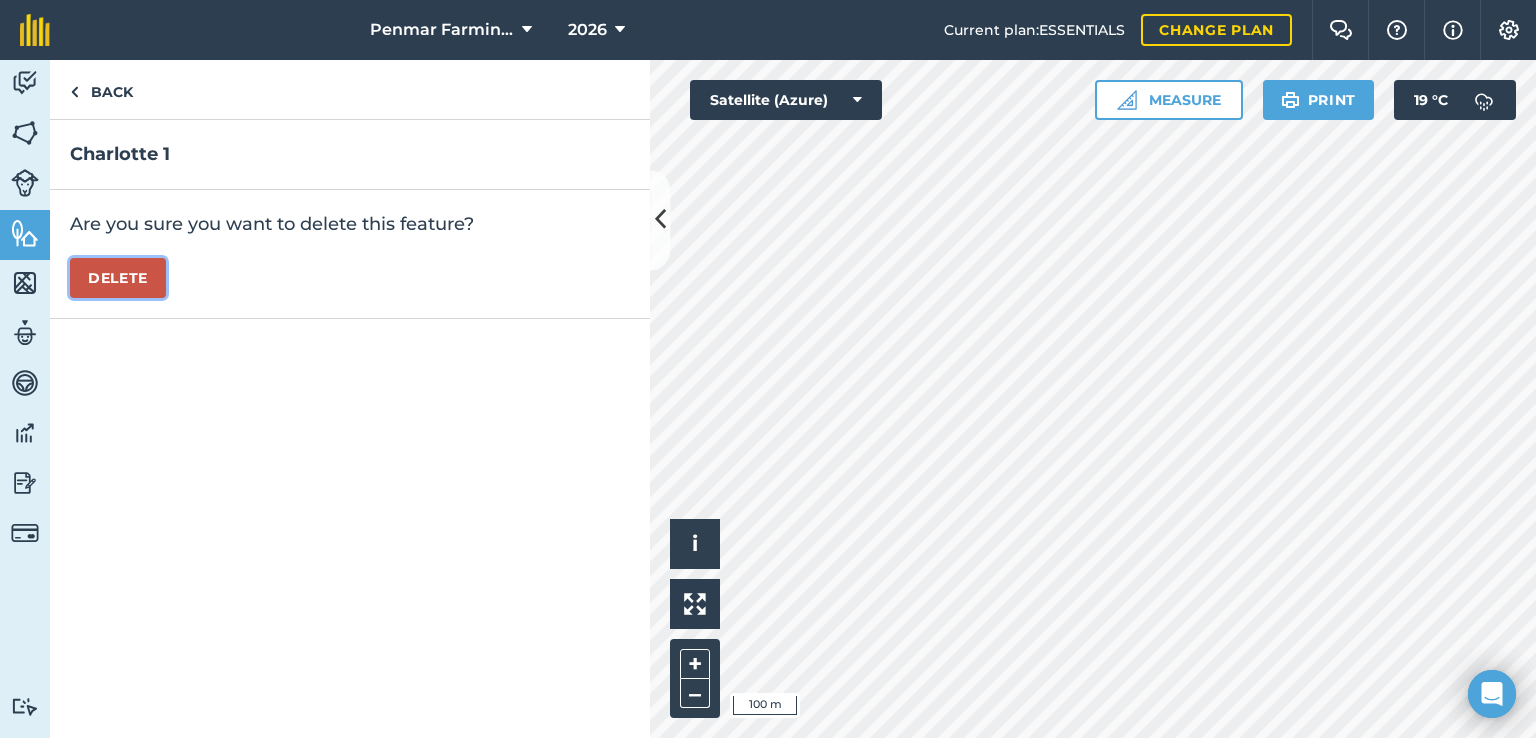click on "Delete" at bounding box center [118, 278] 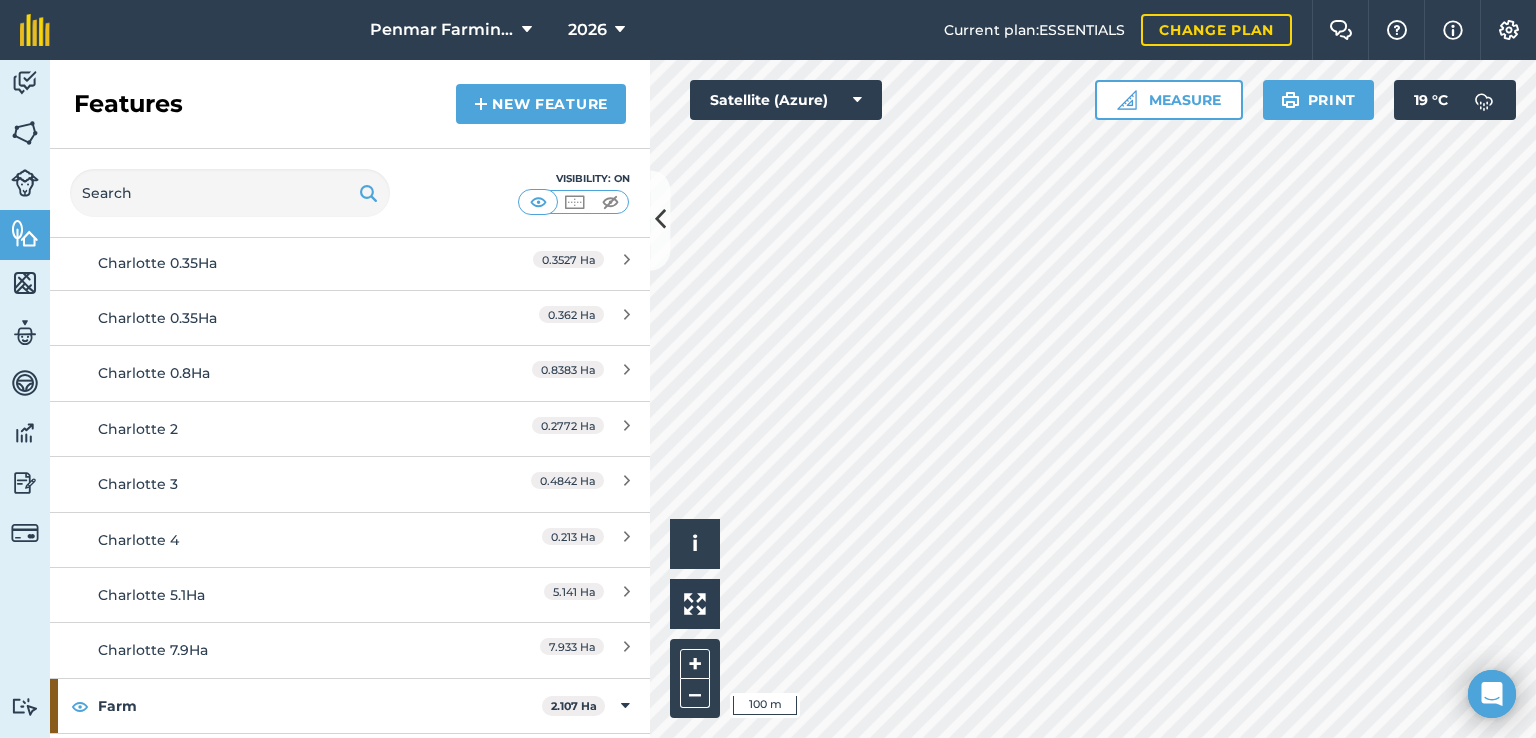 scroll, scrollTop: 300, scrollLeft: 0, axis: vertical 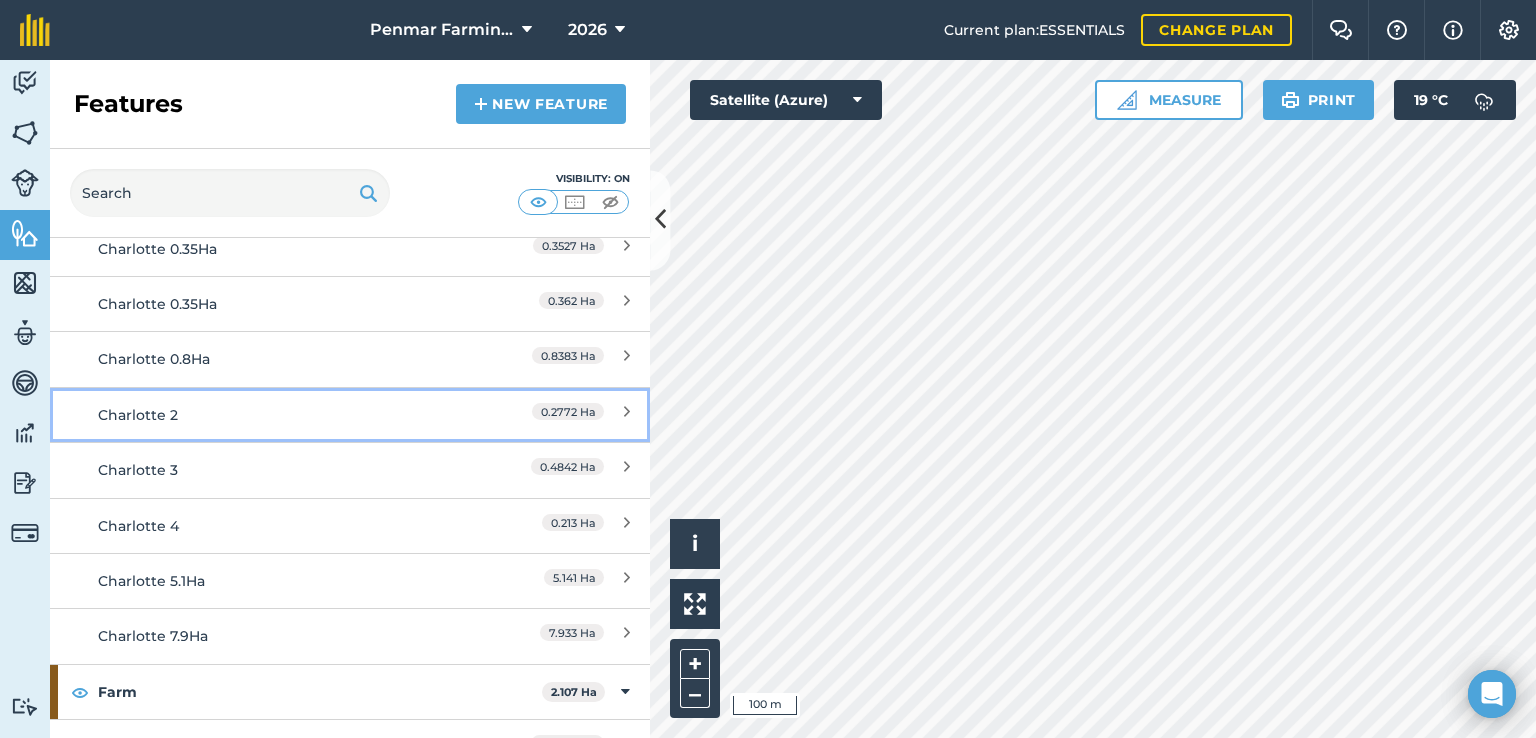 click on "Charlotte 2" at bounding box center [275, 415] 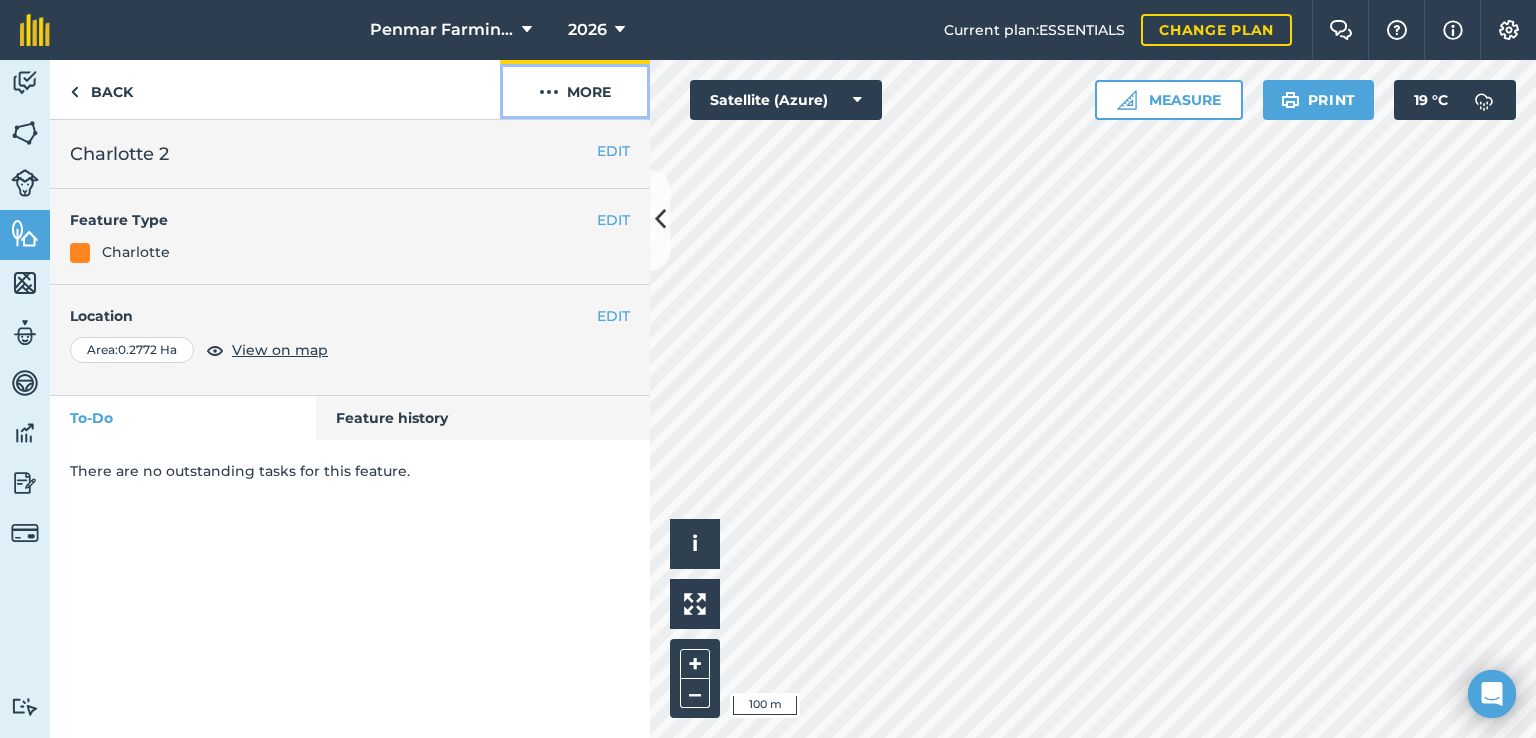 click on "More" at bounding box center [575, 89] 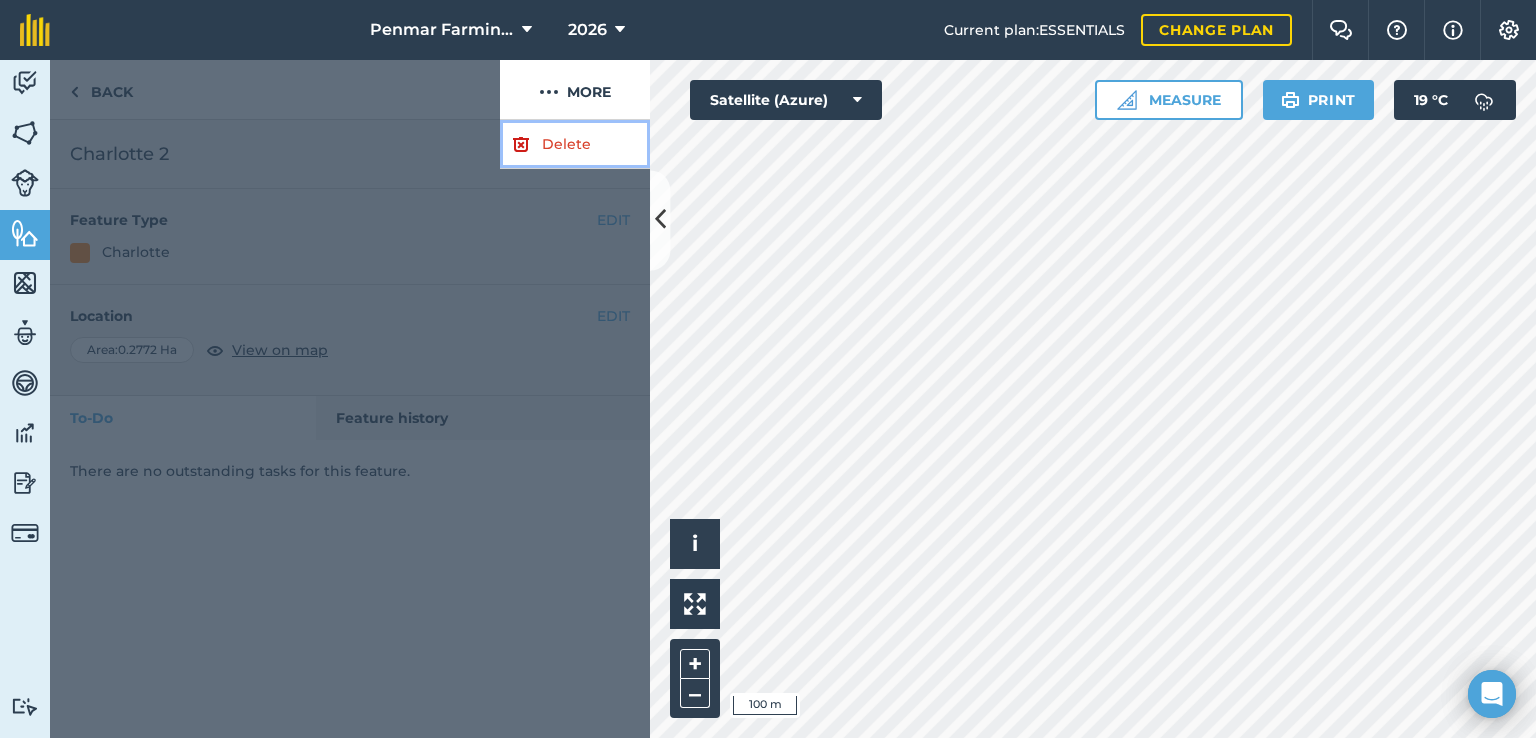 click on "Delete" at bounding box center [575, 144] 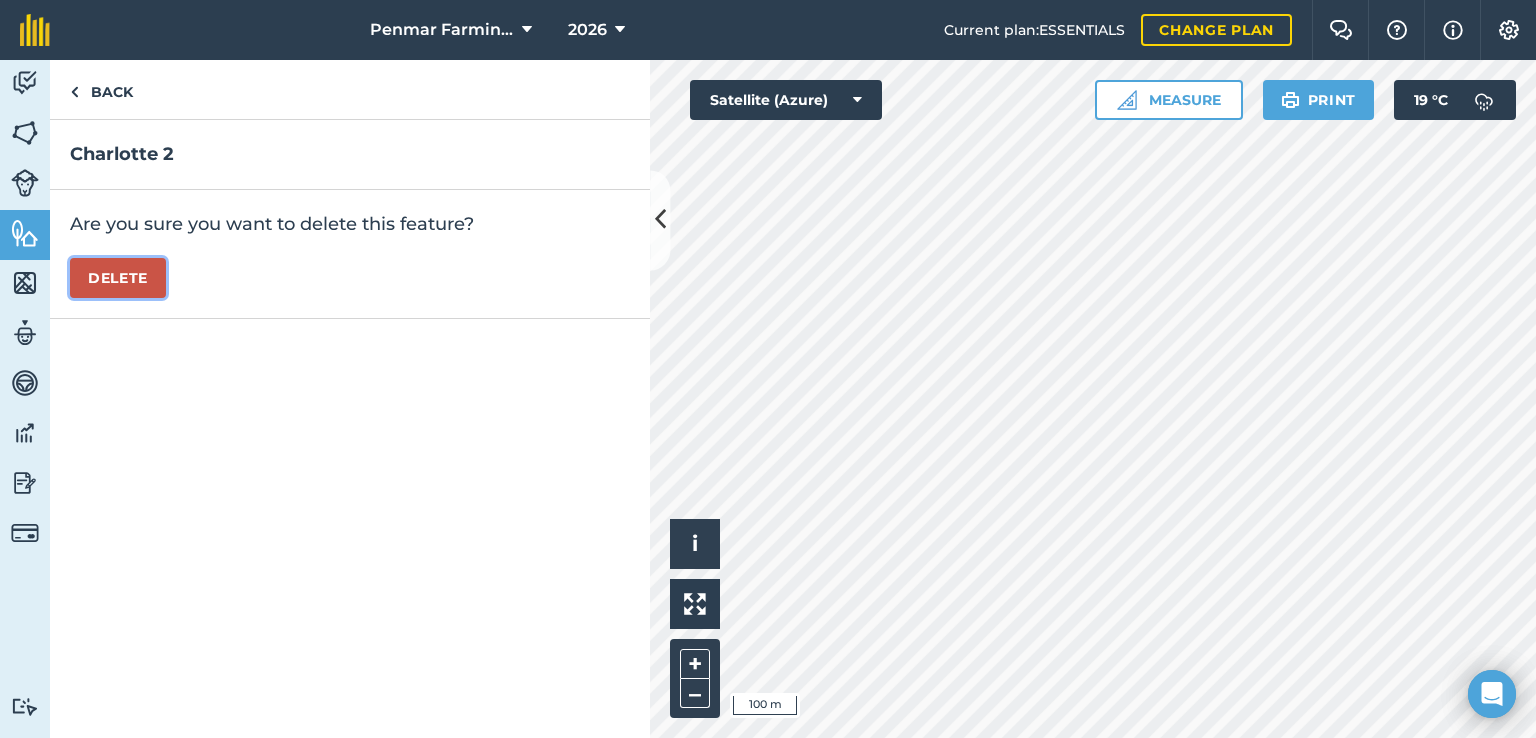 click on "Delete" at bounding box center [118, 278] 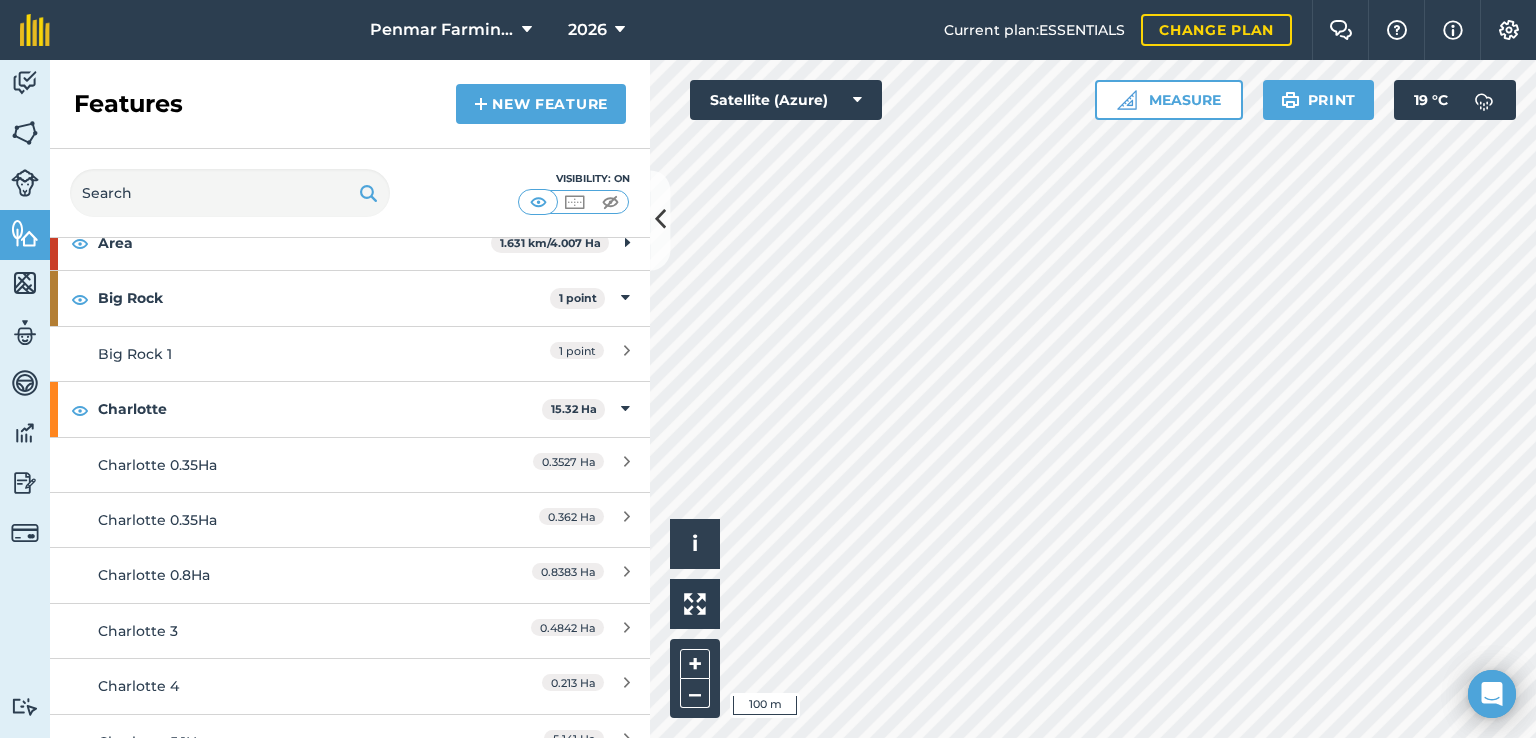 scroll, scrollTop: 200, scrollLeft: 0, axis: vertical 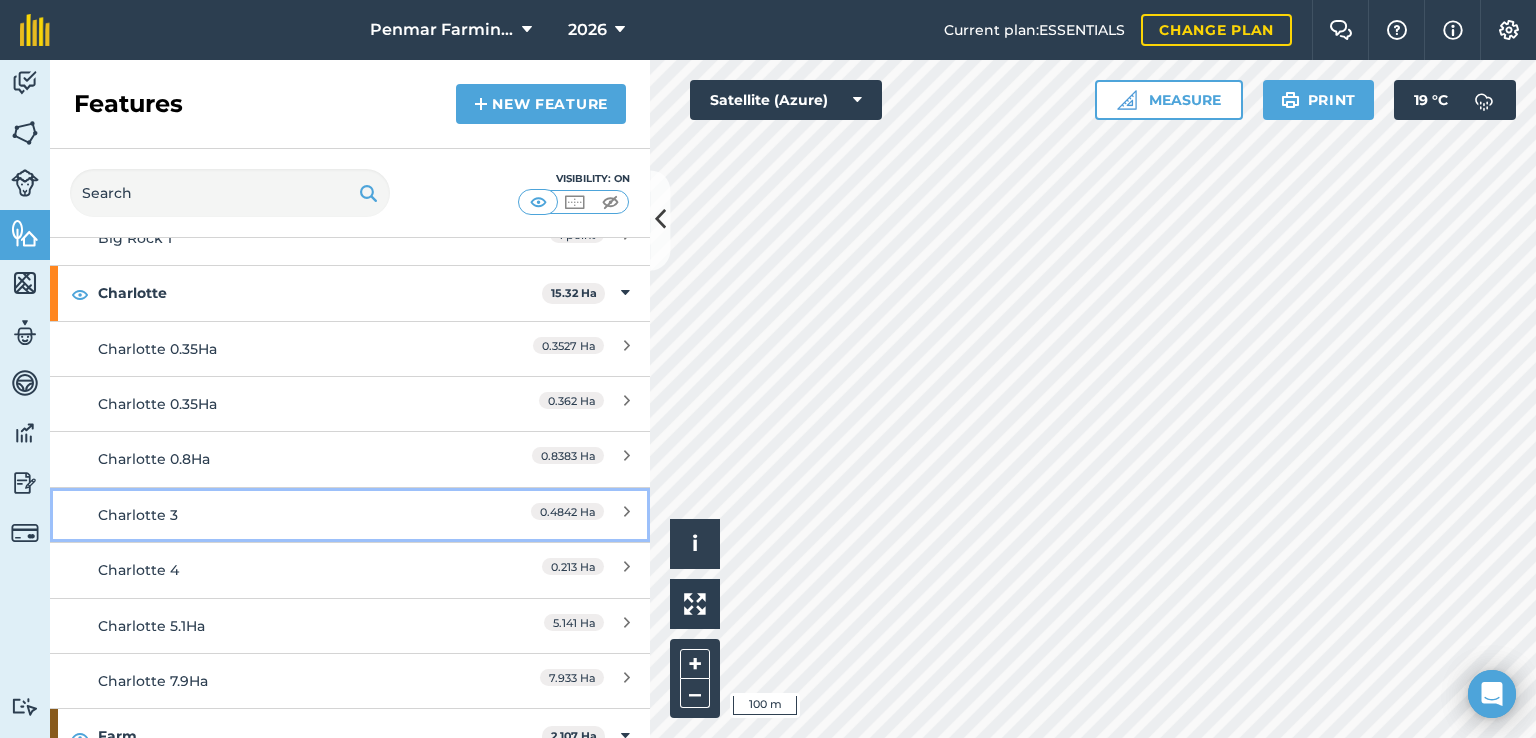 click on "0.4842   Ha" at bounding box center [541, 515] 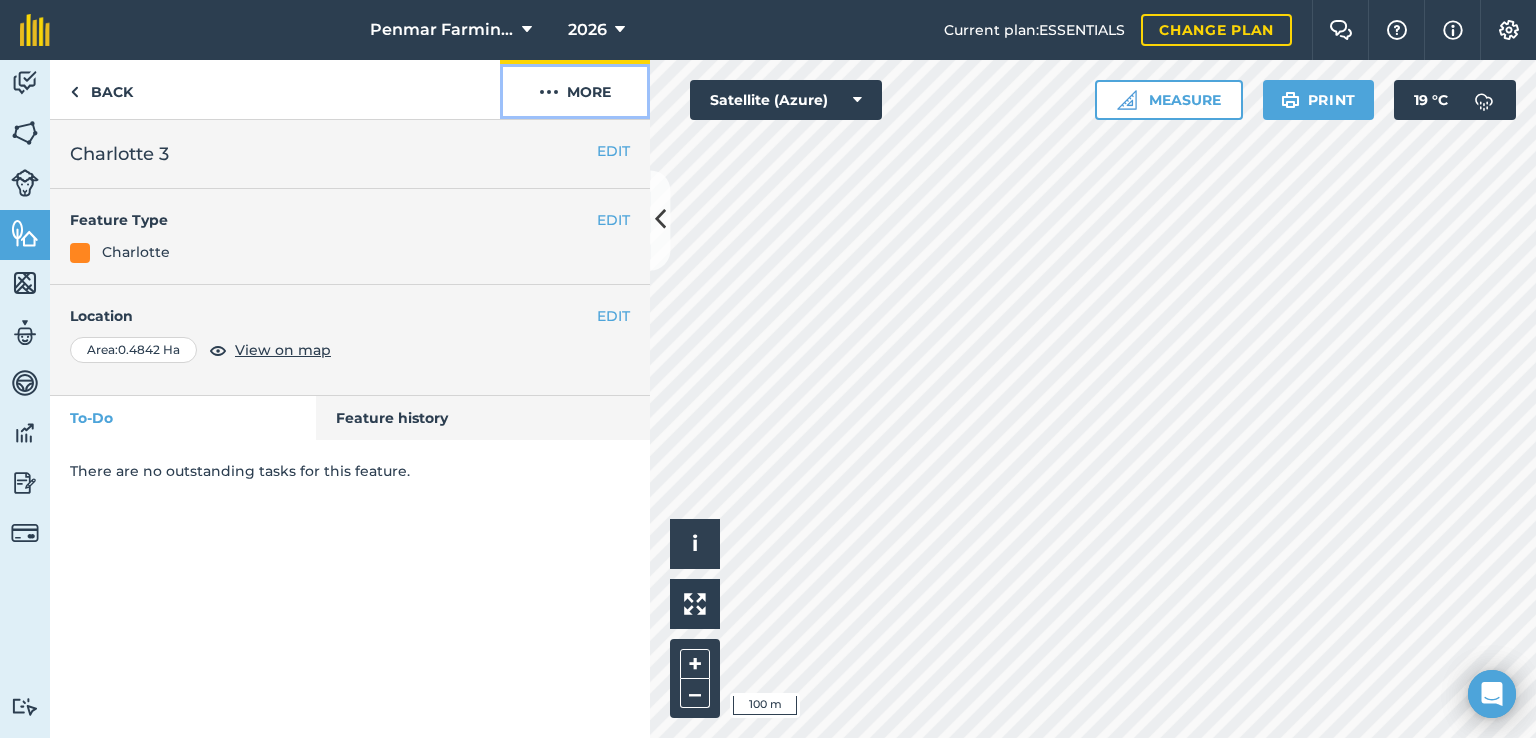 click on "More" at bounding box center [575, 89] 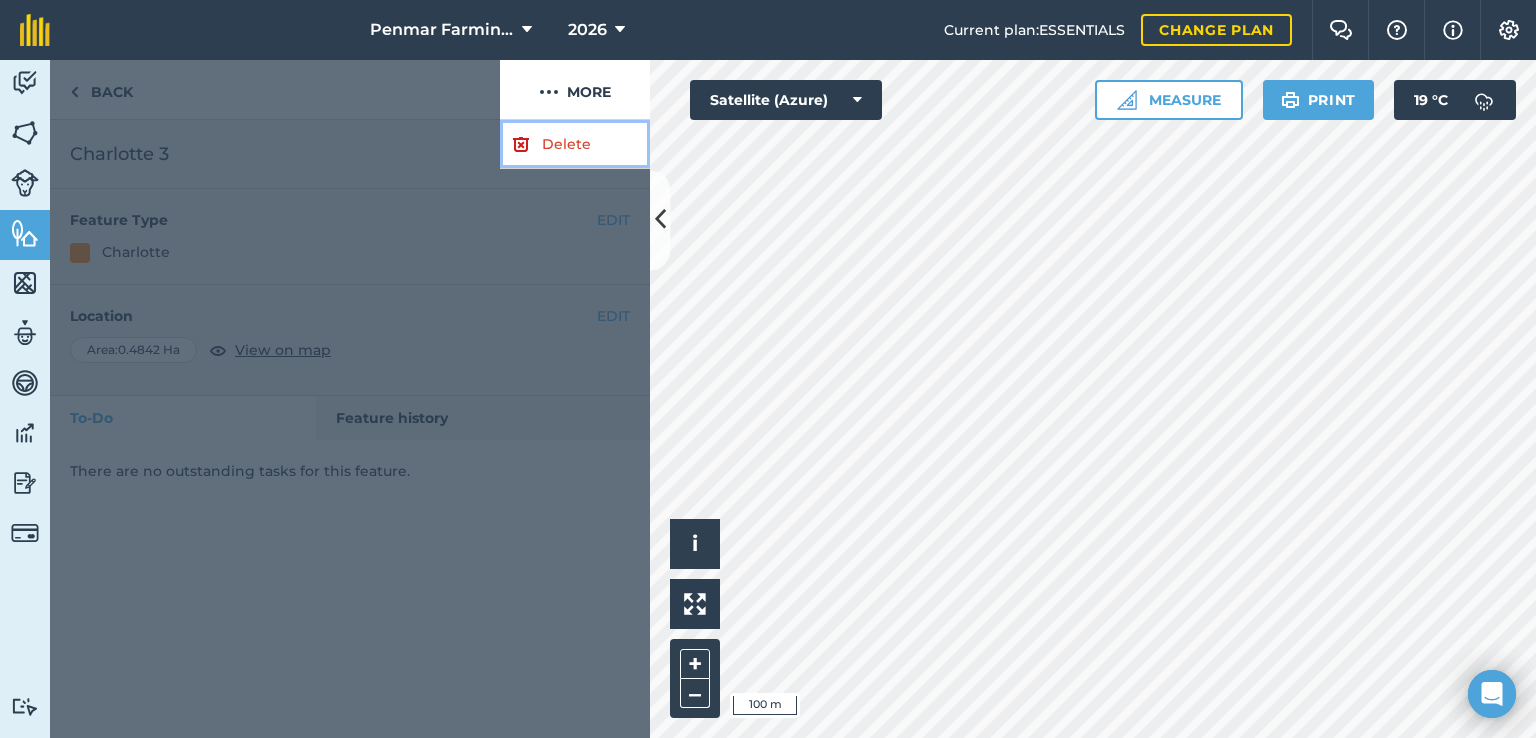 click on "Delete" at bounding box center [575, 144] 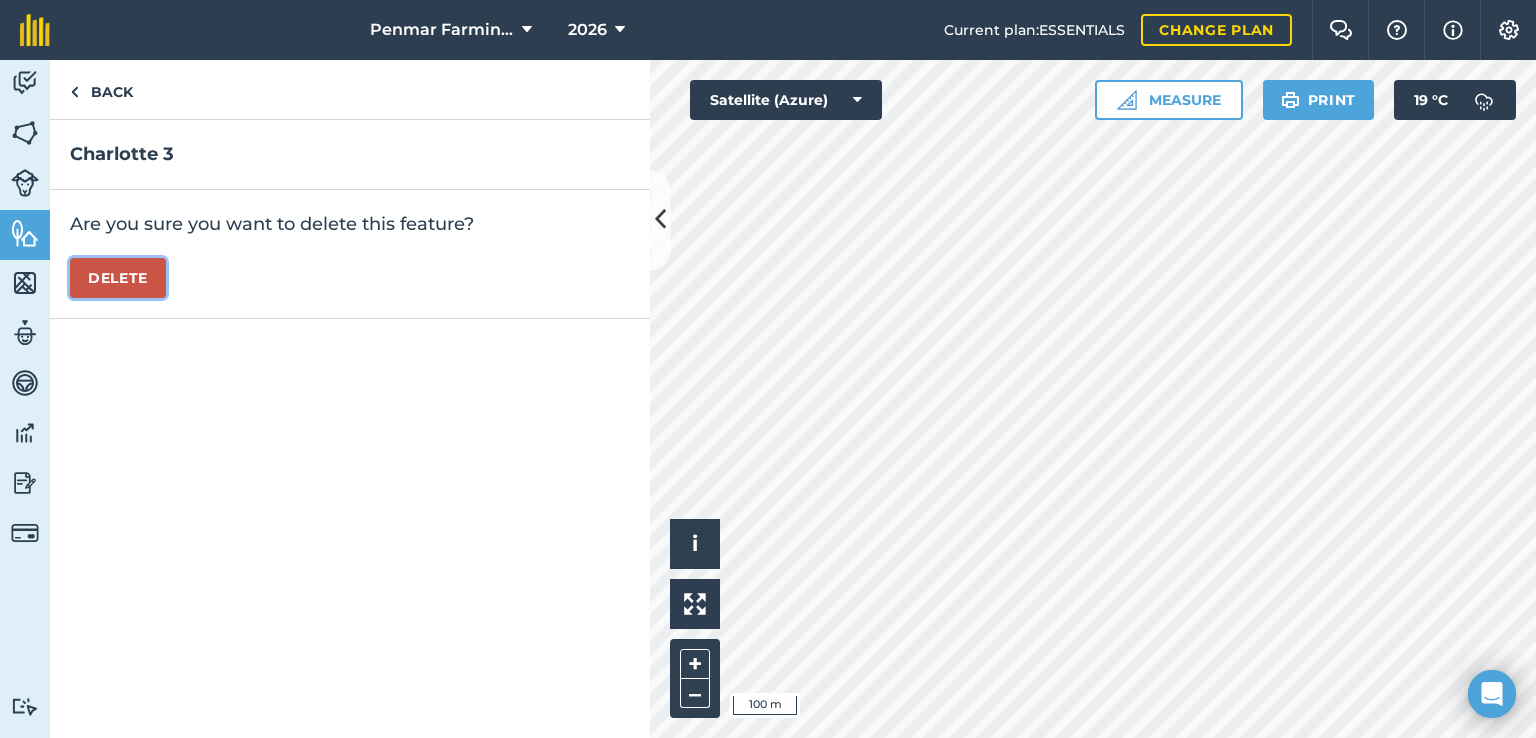 click on "Delete" at bounding box center (118, 278) 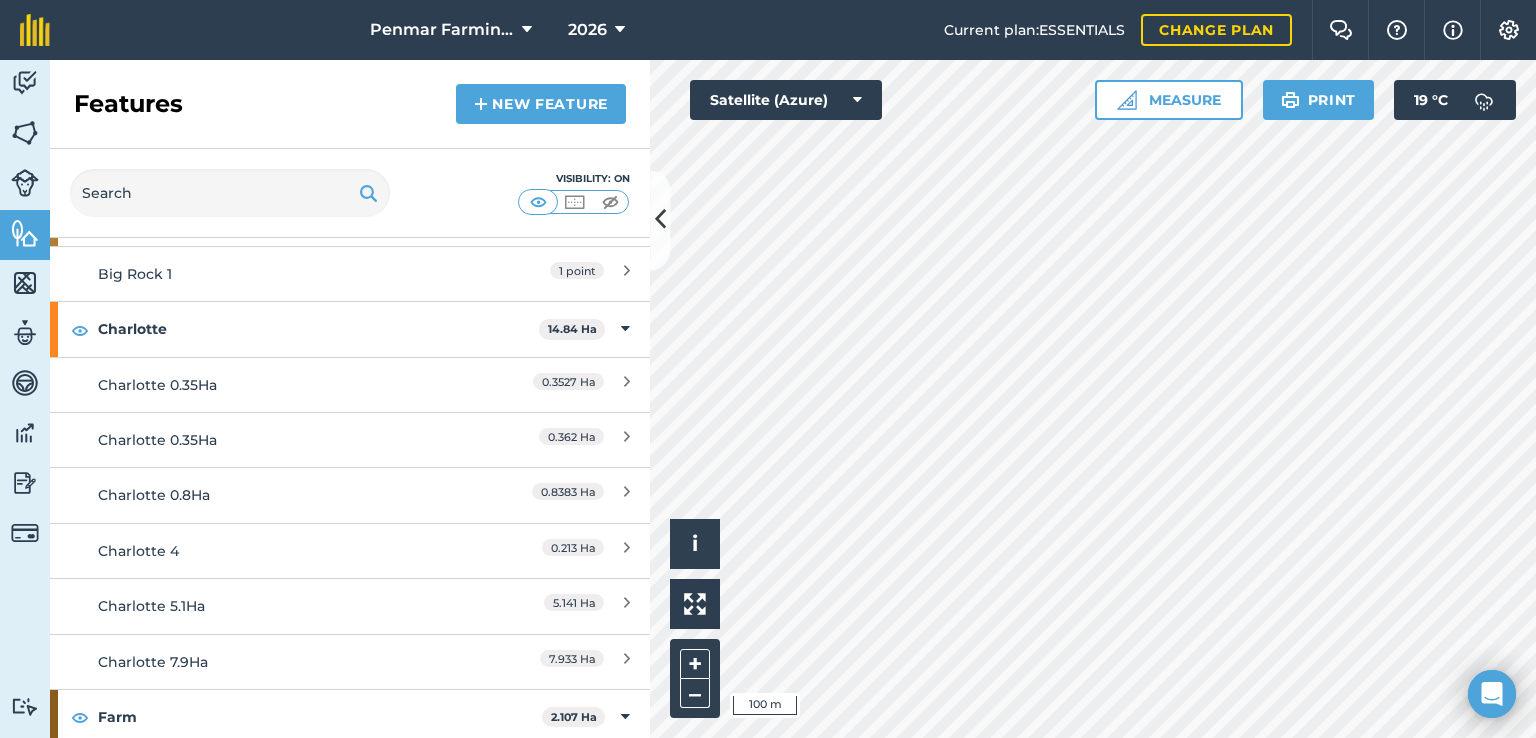 scroll, scrollTop: 200, scrollLeft: 0, axis: vertical 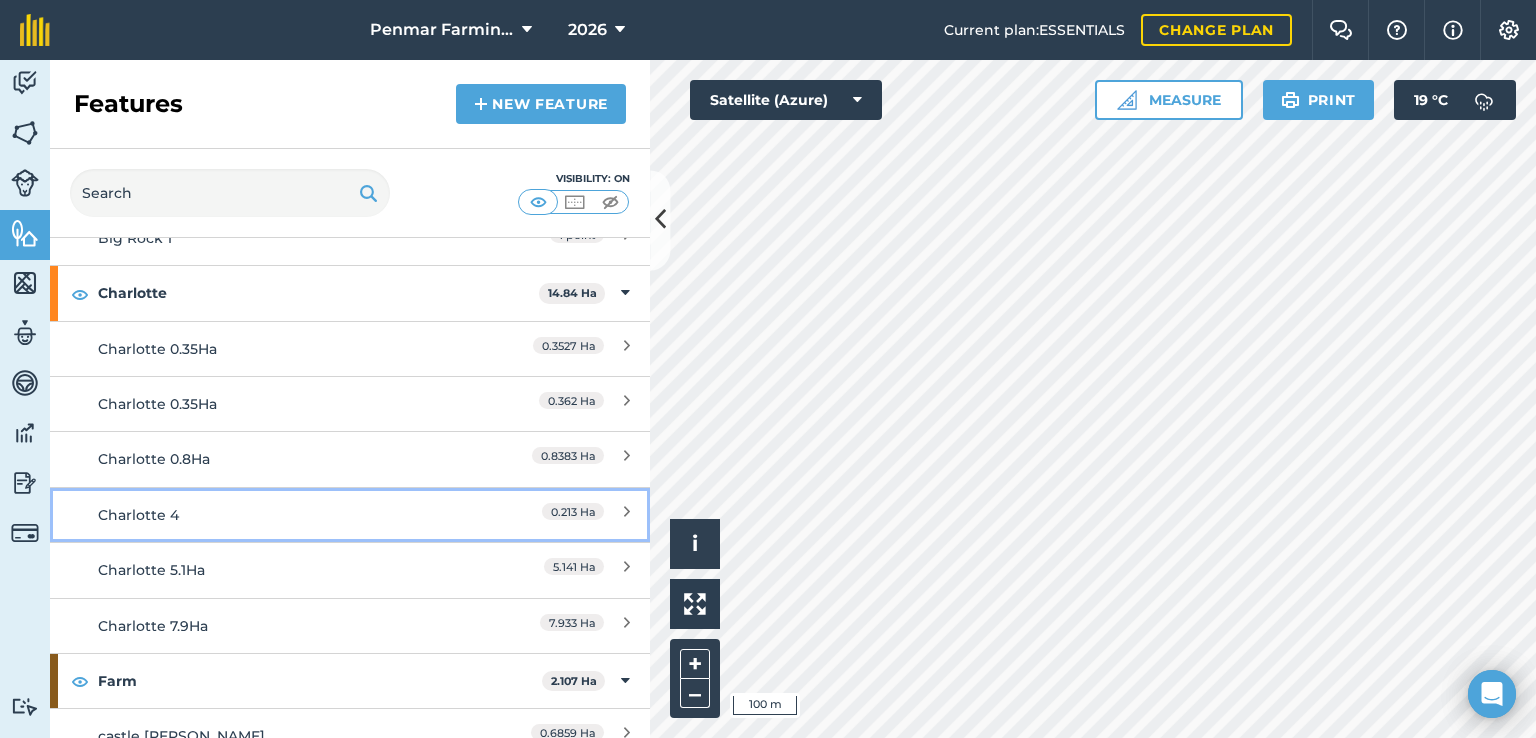 click on "0.213   Ha" at bounding box center [541, 515] 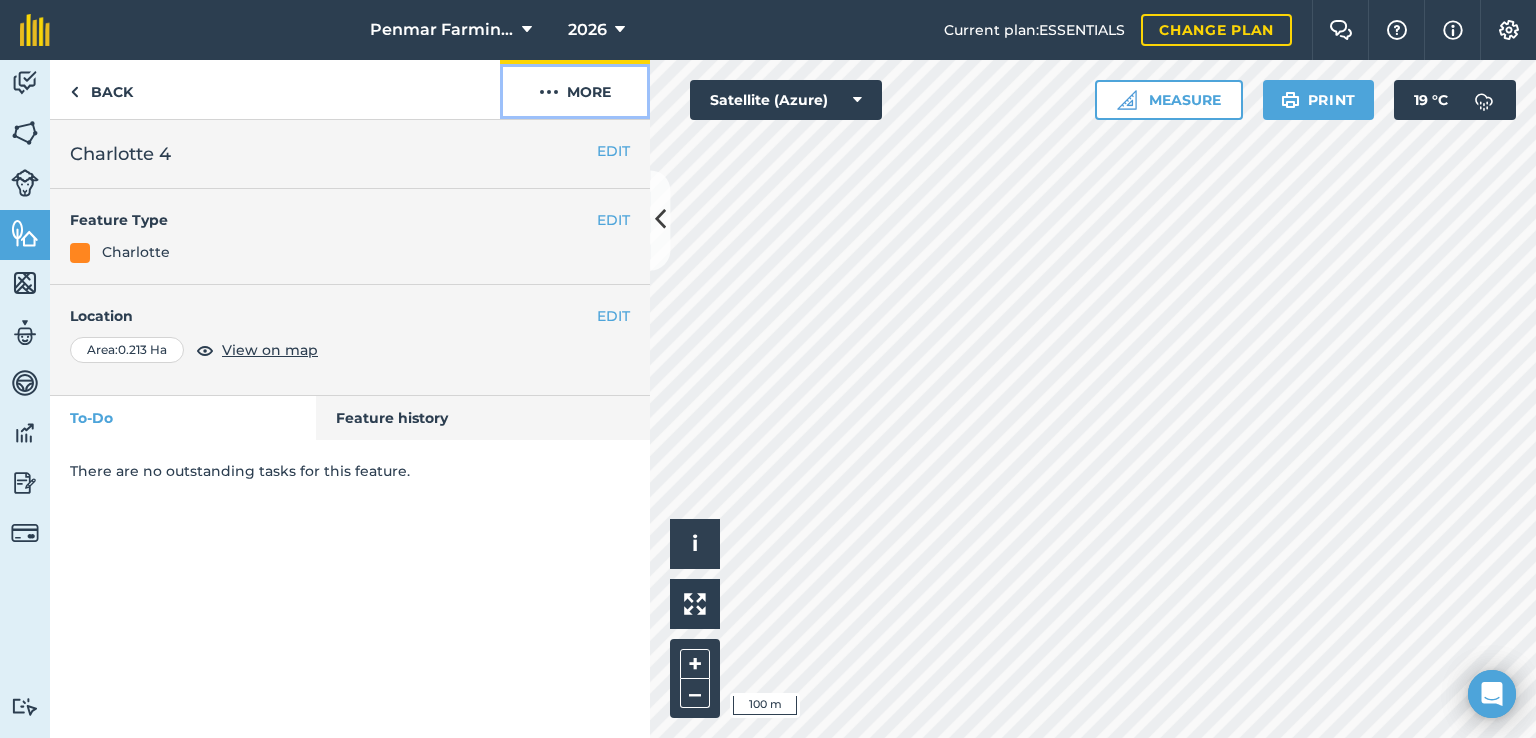 click on "More" at bounding box center [575, 89] 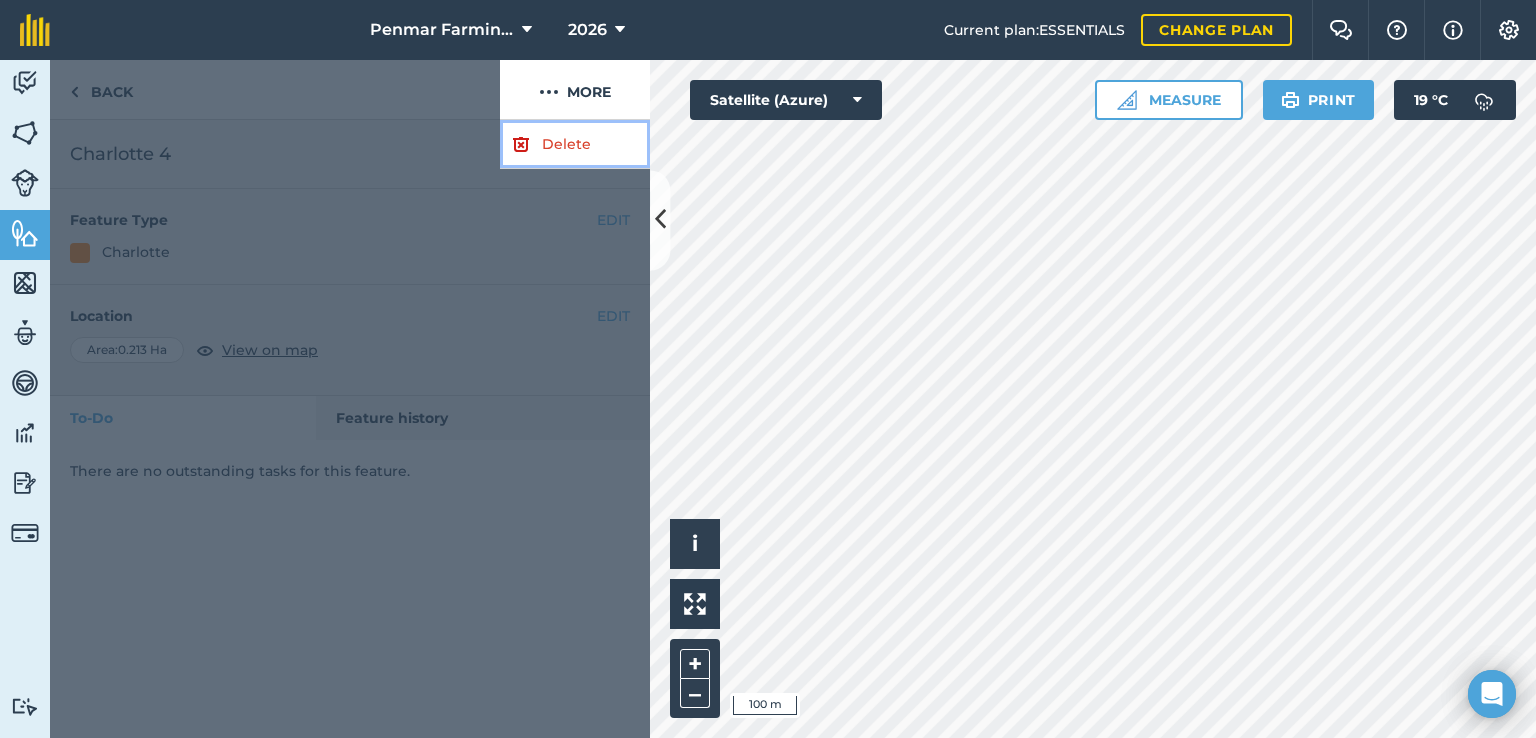 click on "Delete" at bounding box center [575, 144] 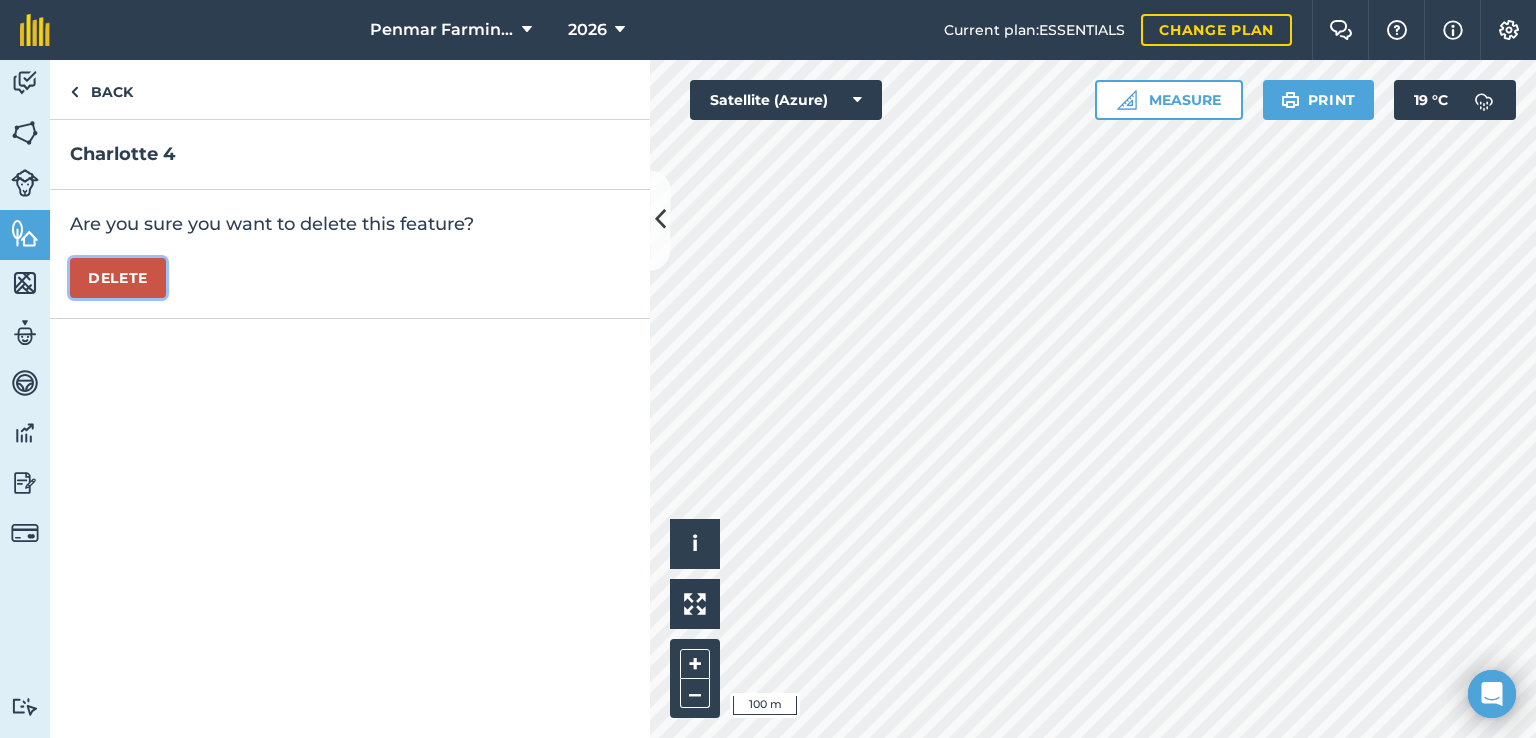 click on "Delete" at bounding box center (118, 278) 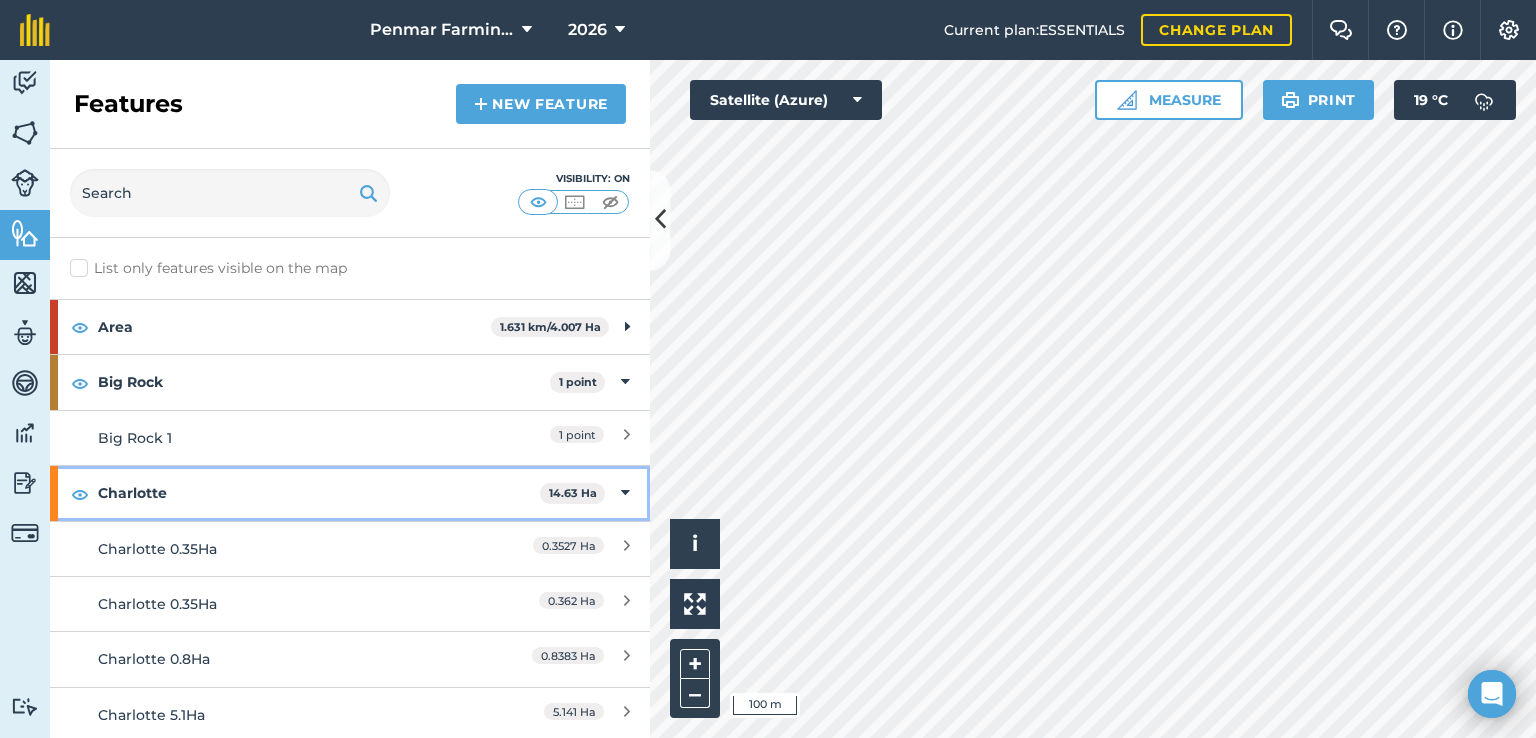 click on "Charlotte 14.63   Ha" at bounding box center (350, 493) 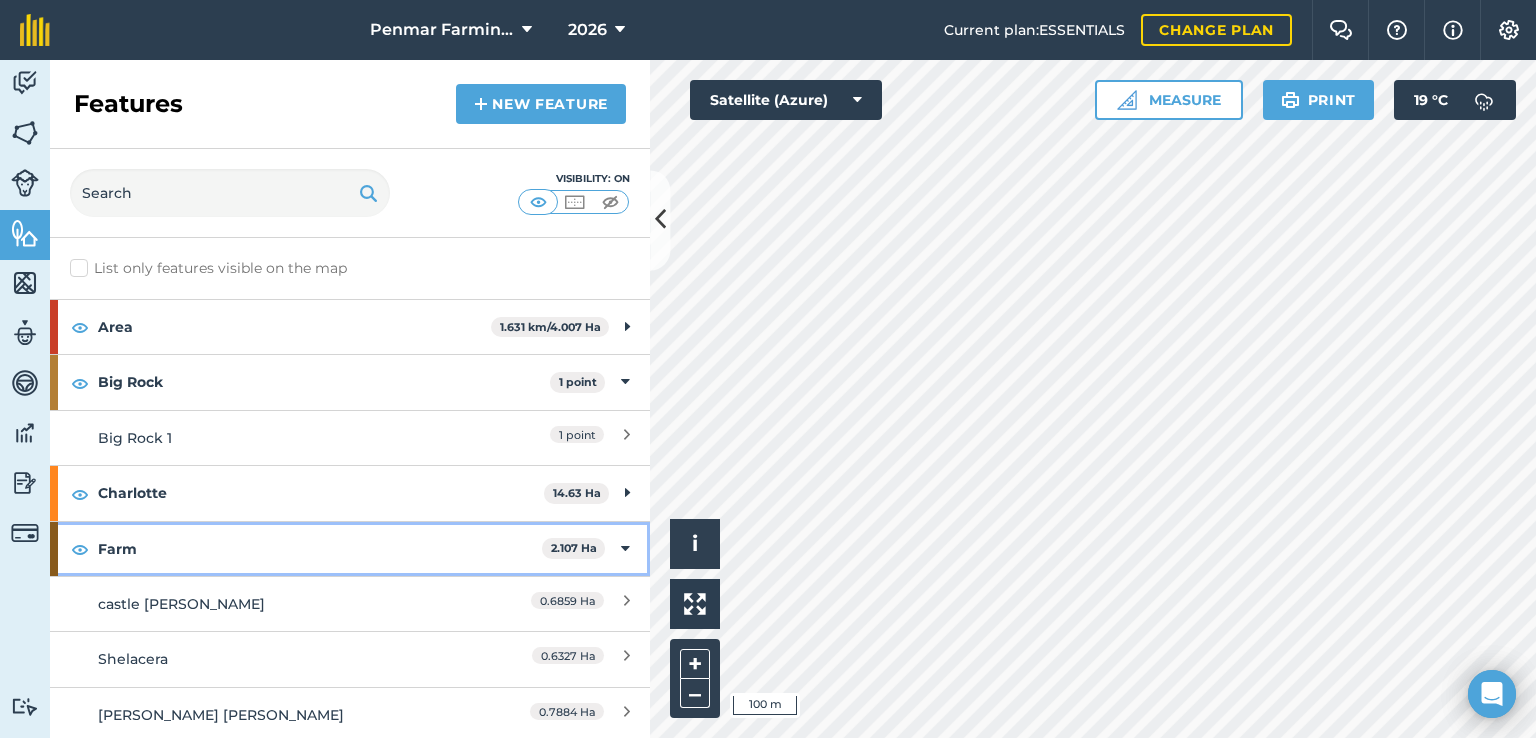 click on "Farm" at bounding box center [320, 549] 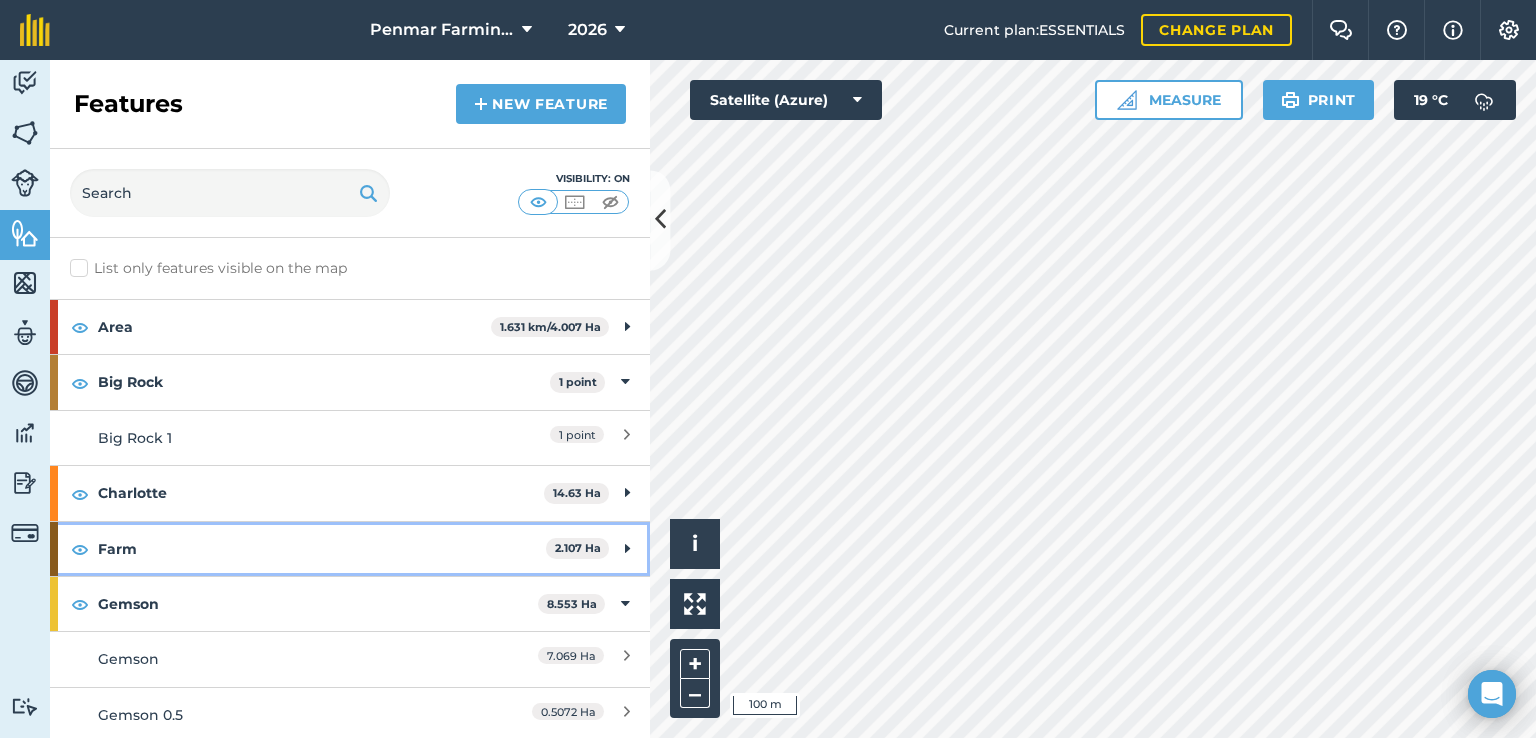 scroll, scrollTop: 100, scrollLeft: 0, axis: vertical 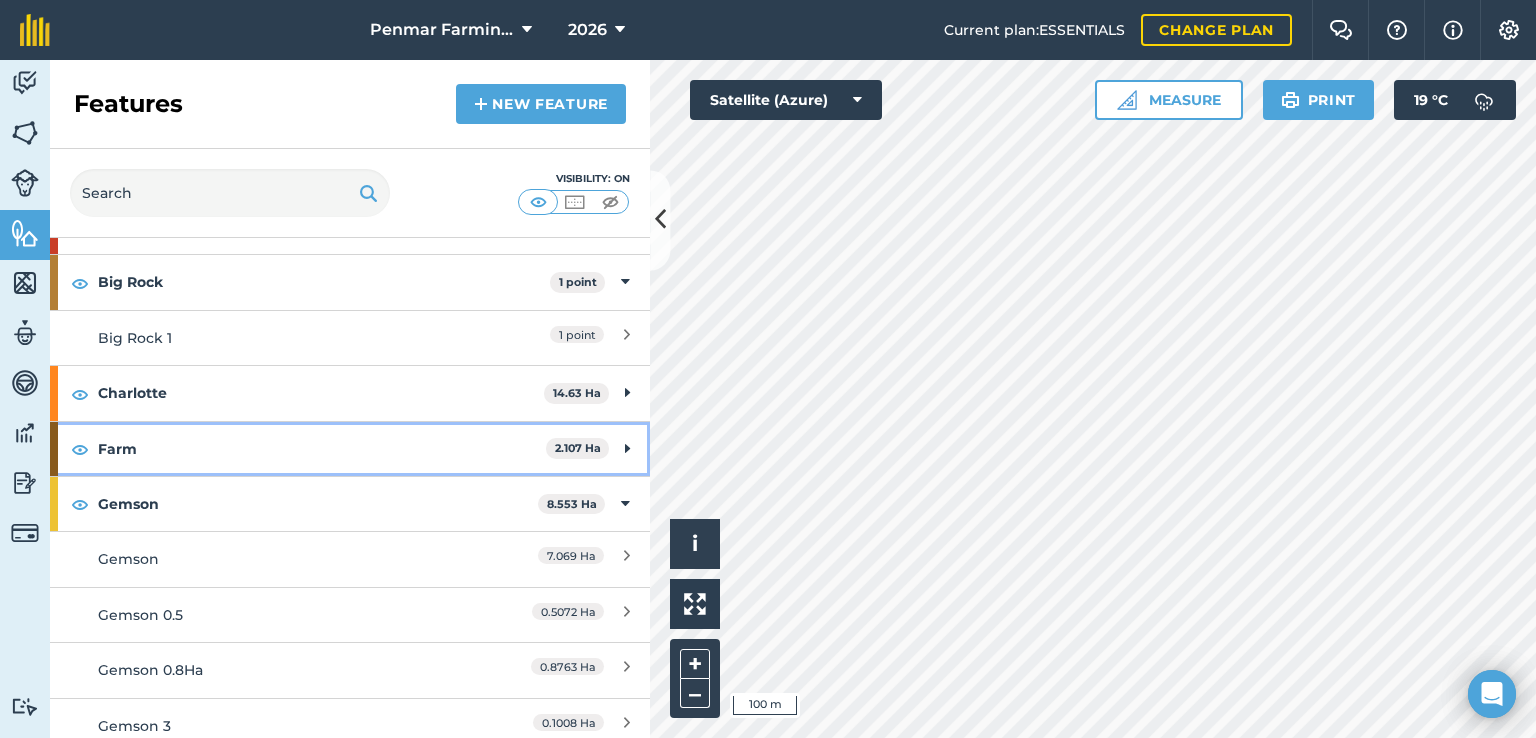 click on "Farm" at bounding box center (322, 449) 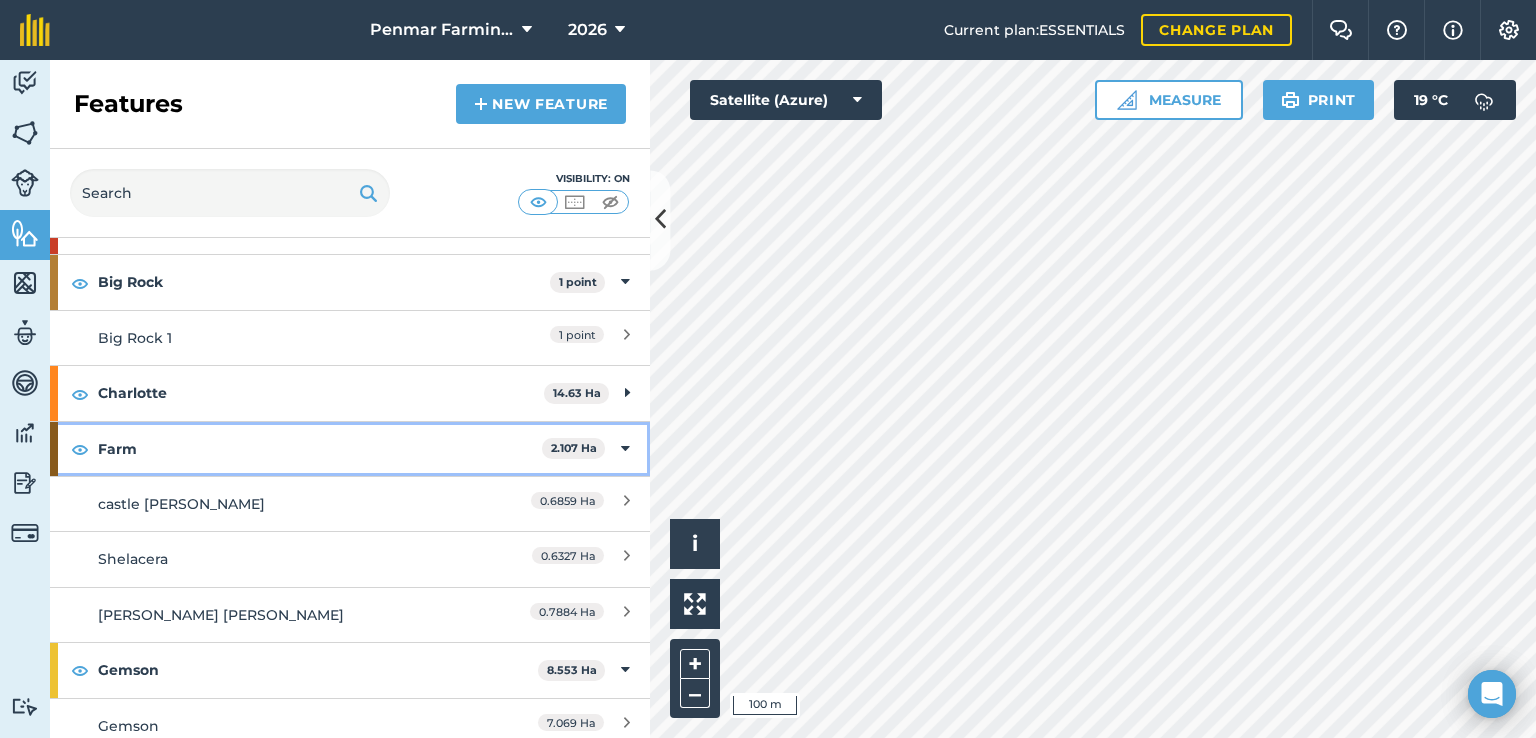 click on "Farm" at bounding box center [320, 449] 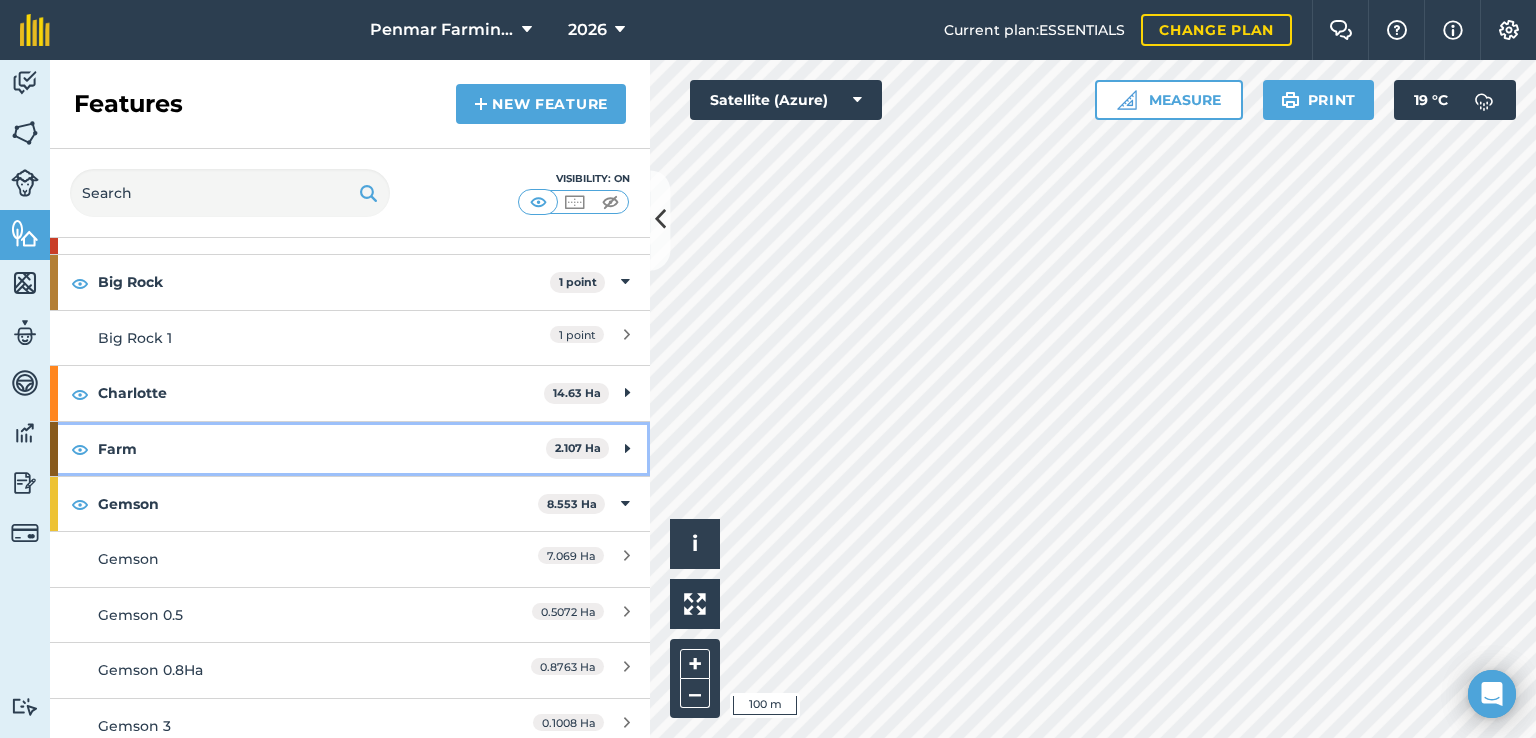 click on "Farm" at bounding box center (322, 449) 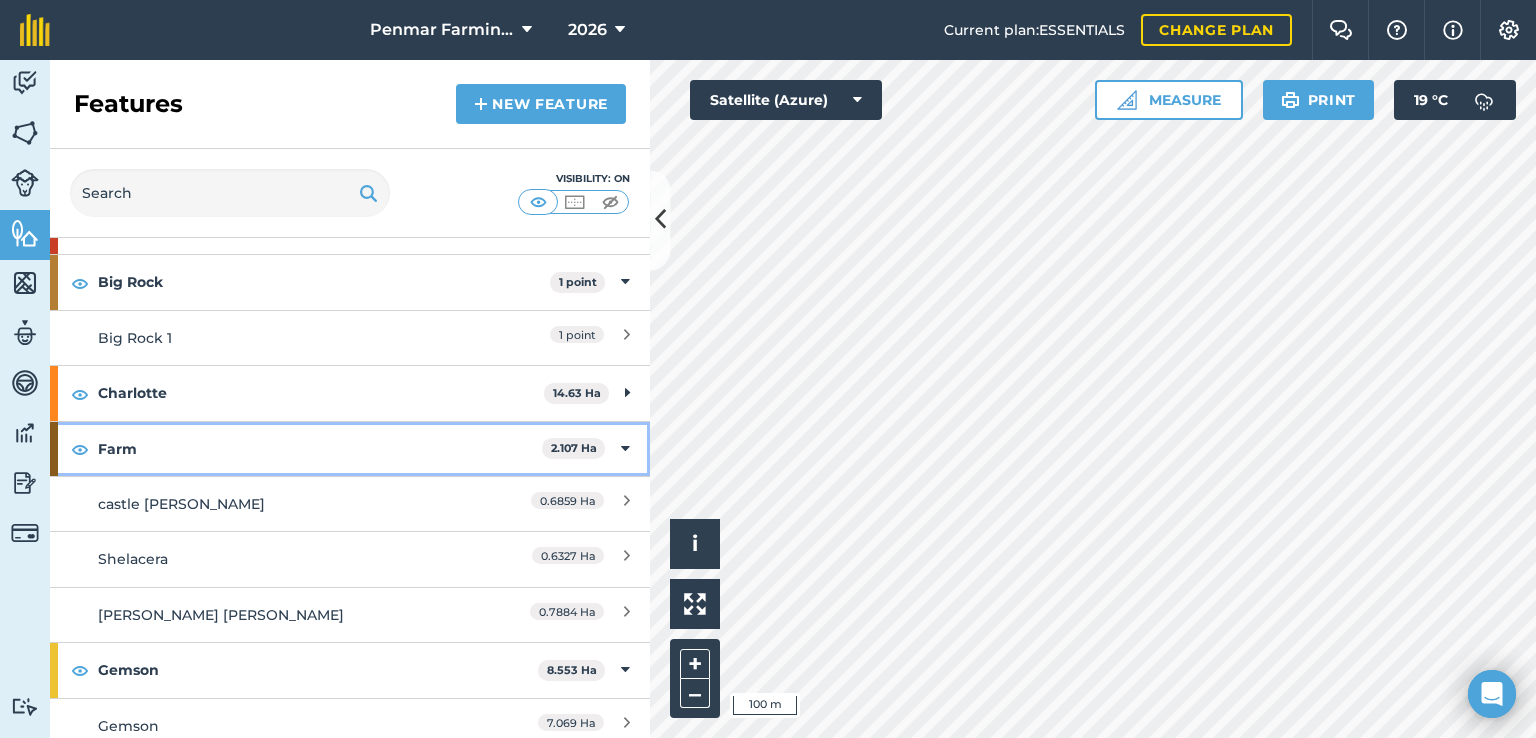 click on "Farm" at bounding box center (320, 449) 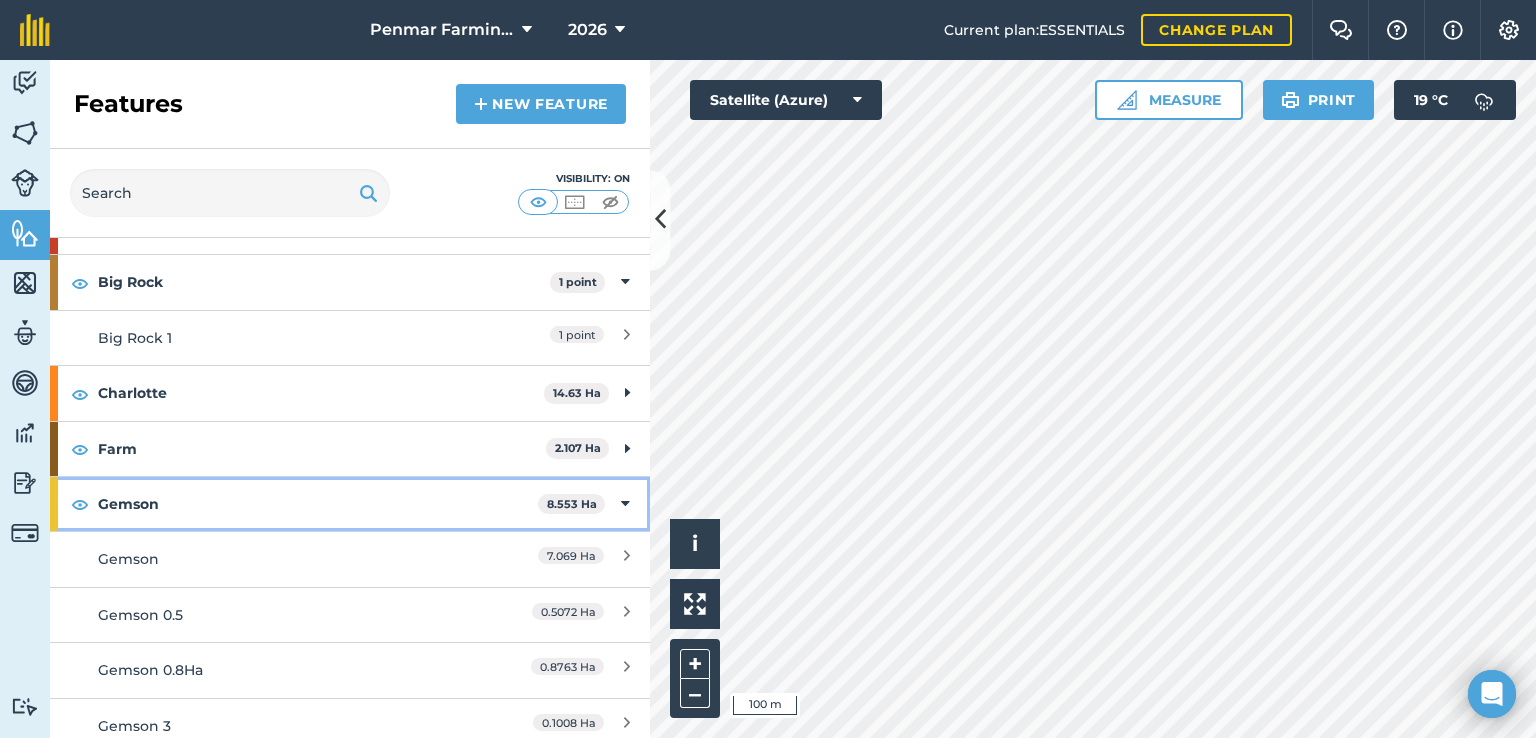 click on "Gemson" at bounding box center (318, 504) 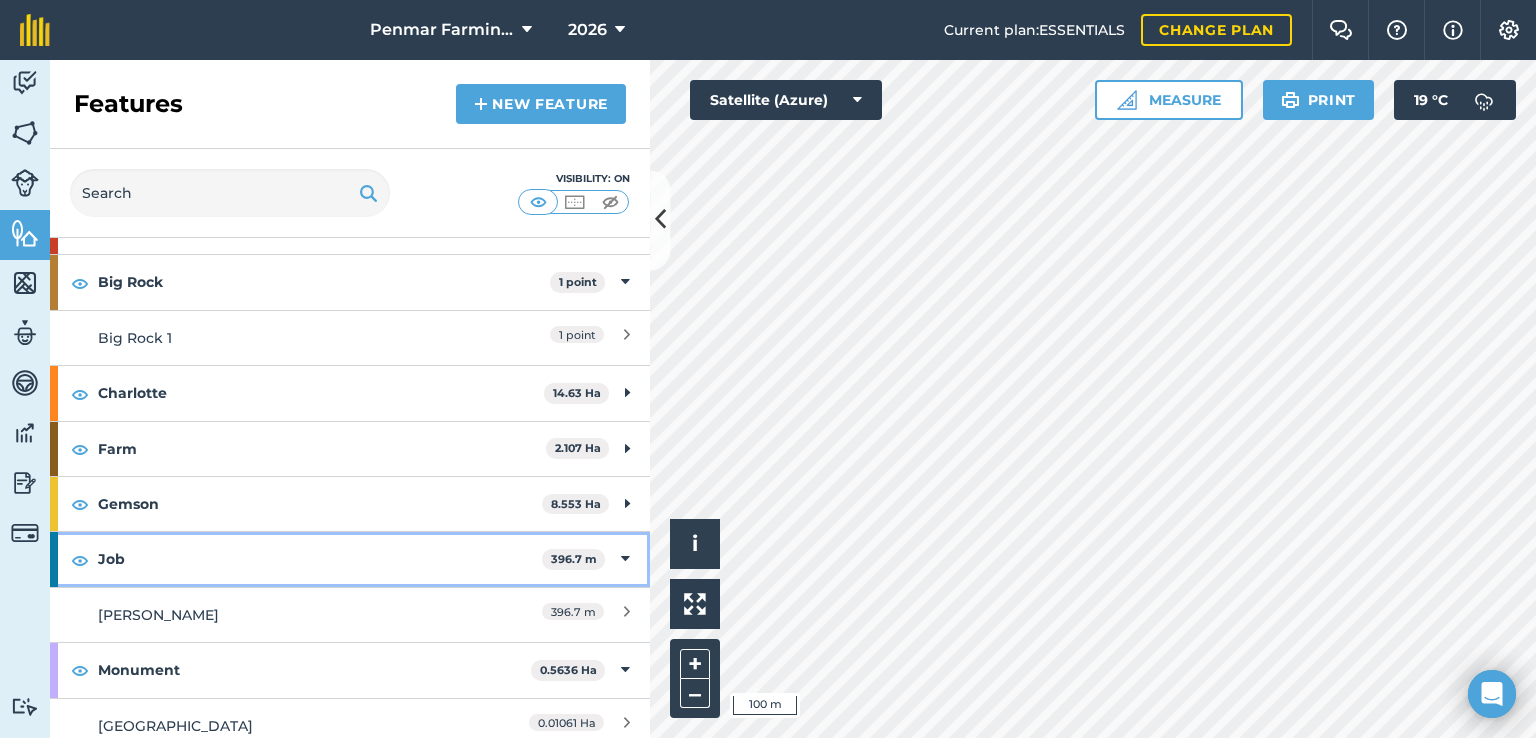 click on "Job" at bounding box center [320, 559] 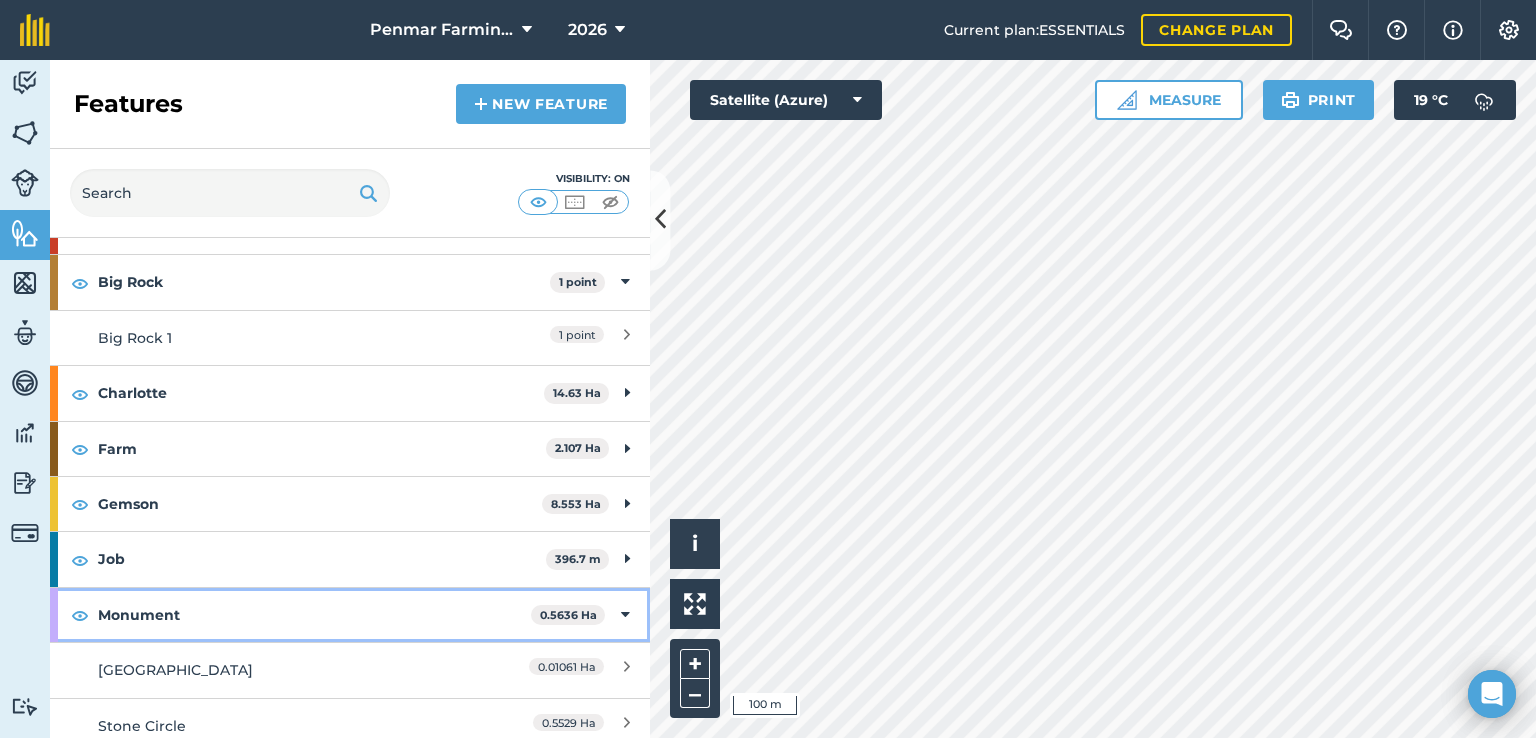click on "Monument" at bounding box center [314, 615] 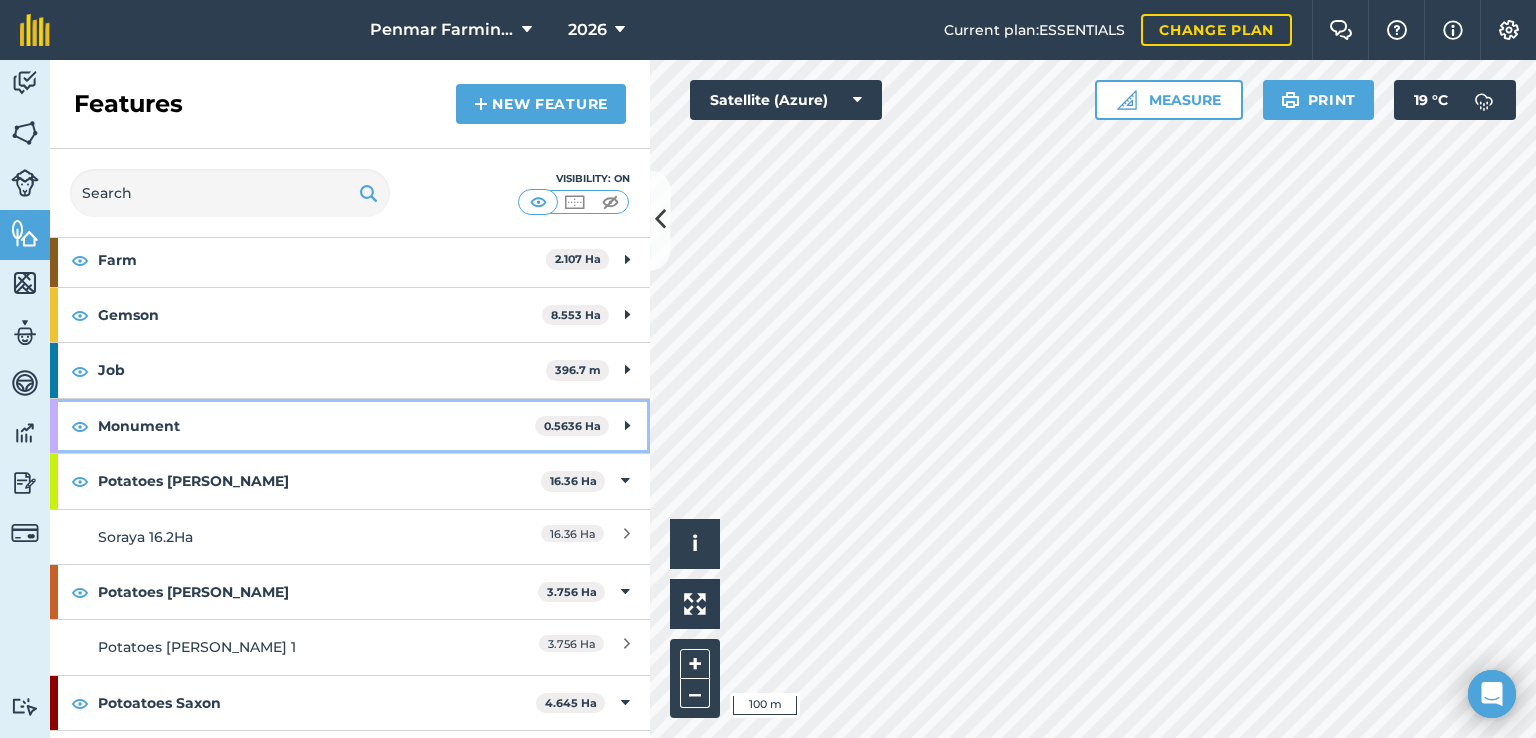 scroll, scrollTop: 300, scrollLeft: 0, axis: vertical 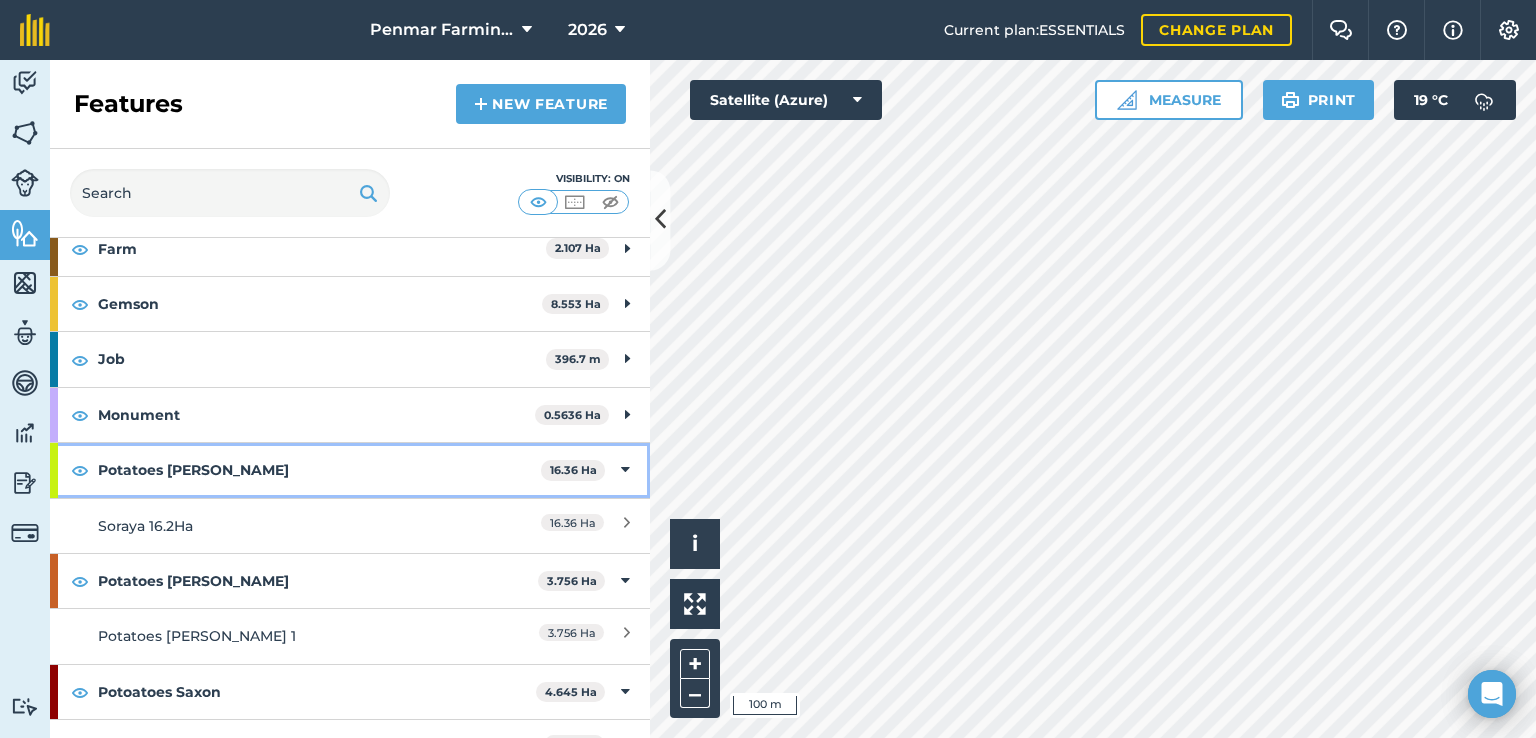 click on "Potatoes [PERSON_NAME]" at bounding box center (319, 470) 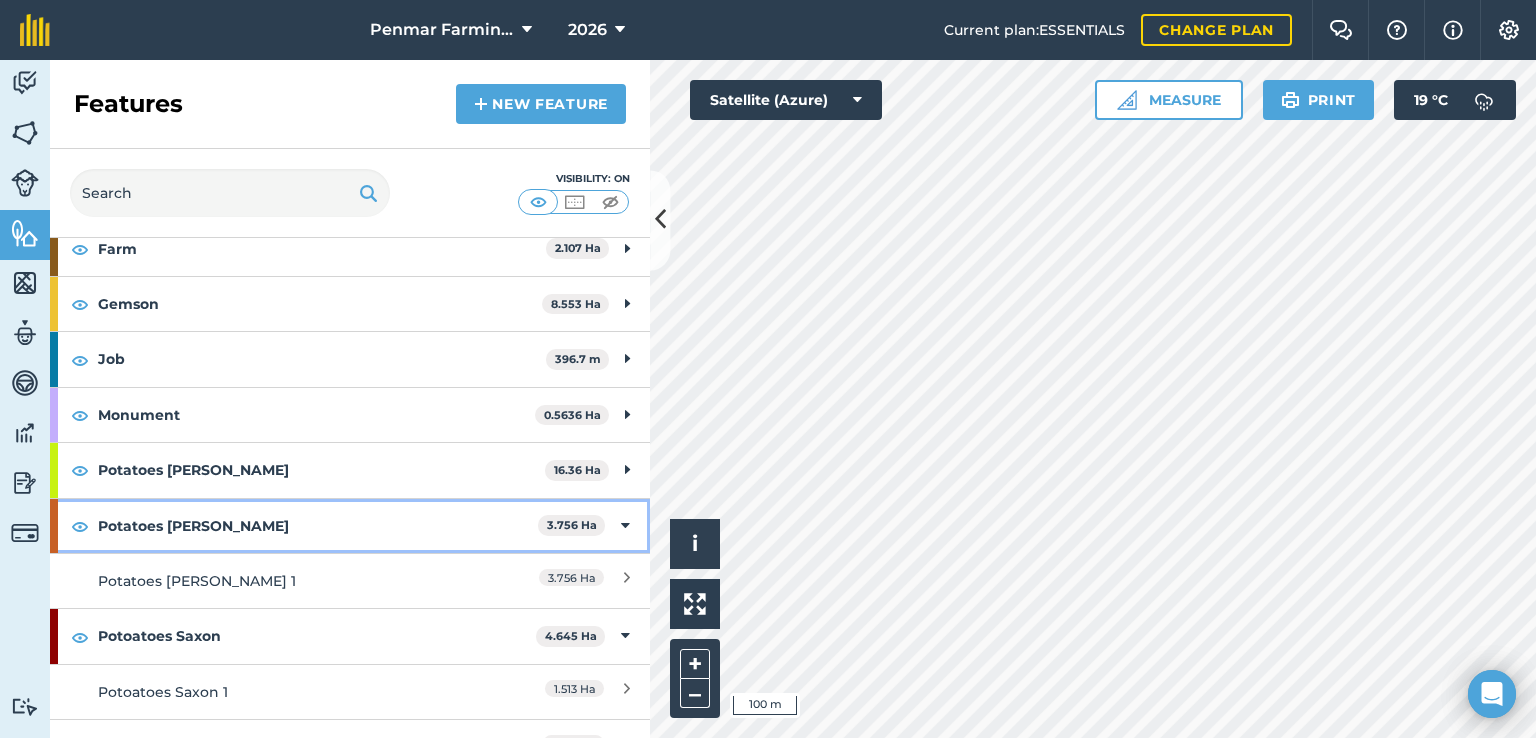 click on "3.756   Ha" at bounding box center [572, 525] 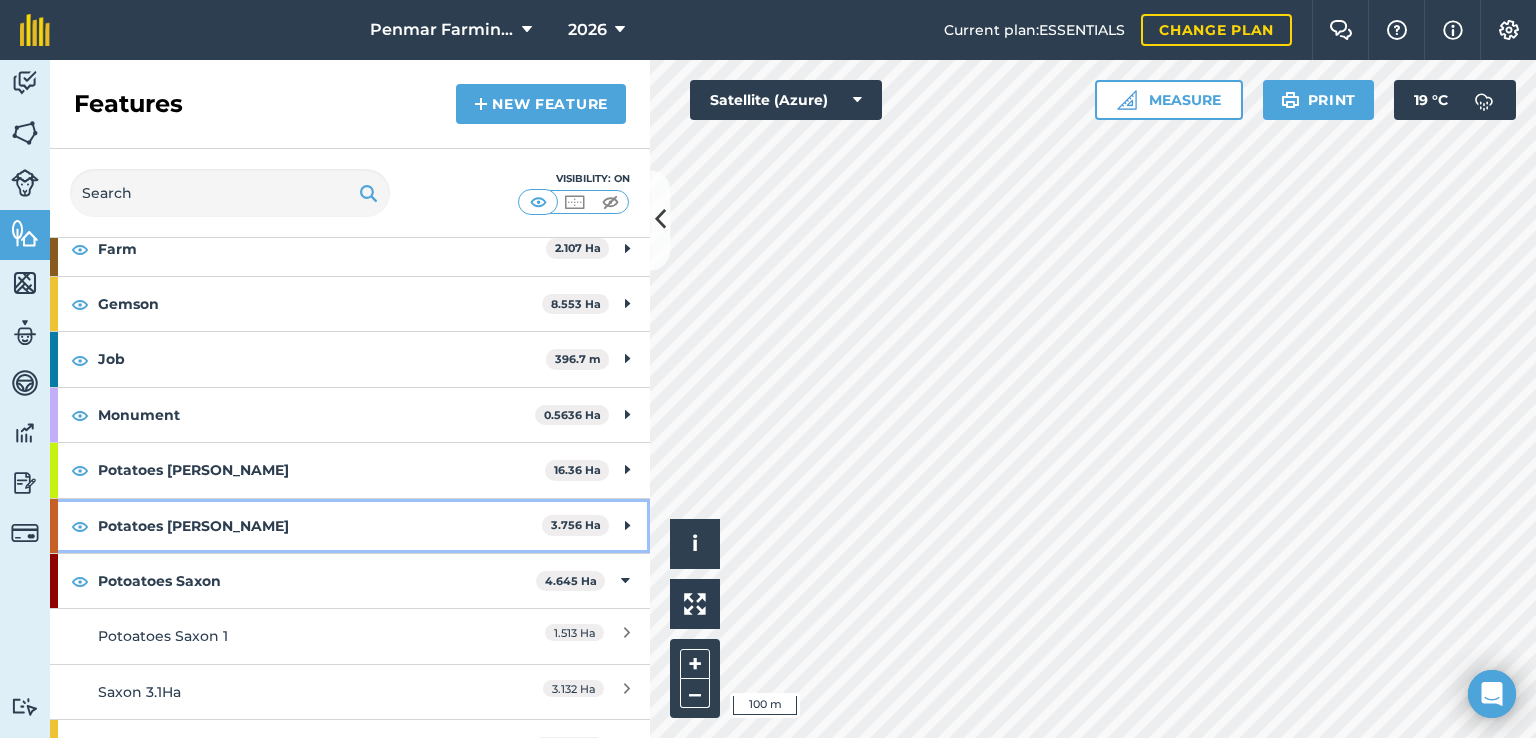 click on "Potatoes Tyson  3.756   Ha" at bounding box center (350, 526) 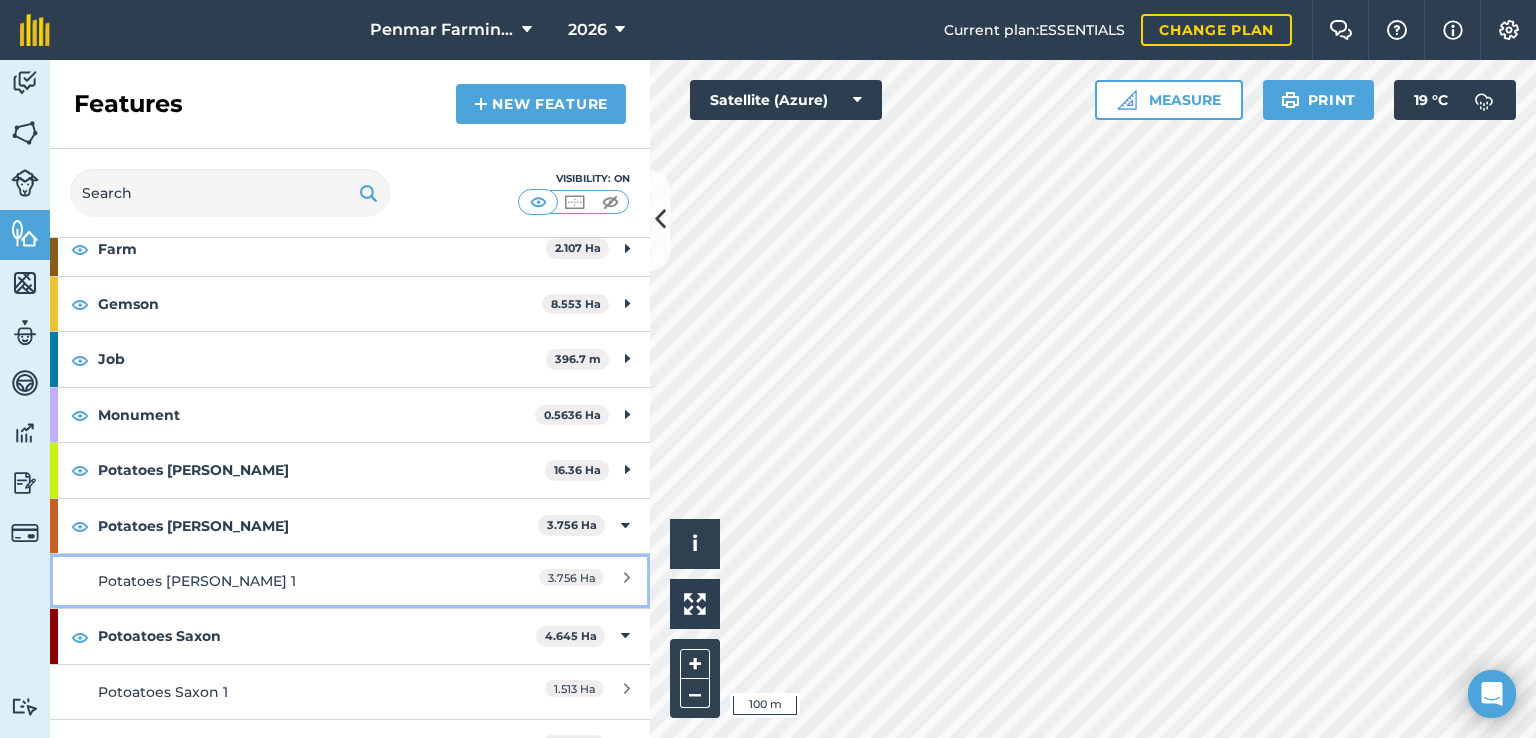 click on "3.756   Ha" at bounding box center (541, 581) 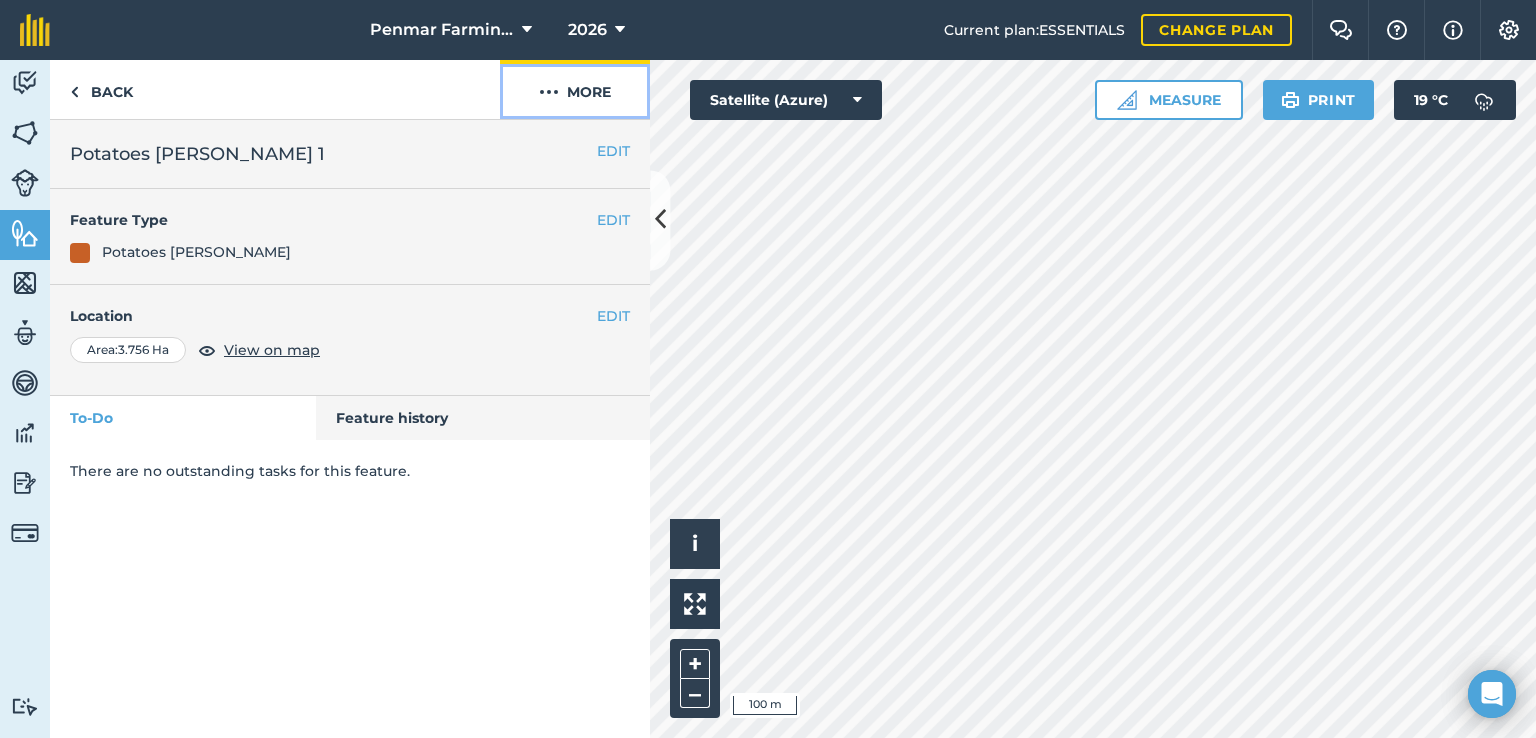 click at bounding box center [549, 92] 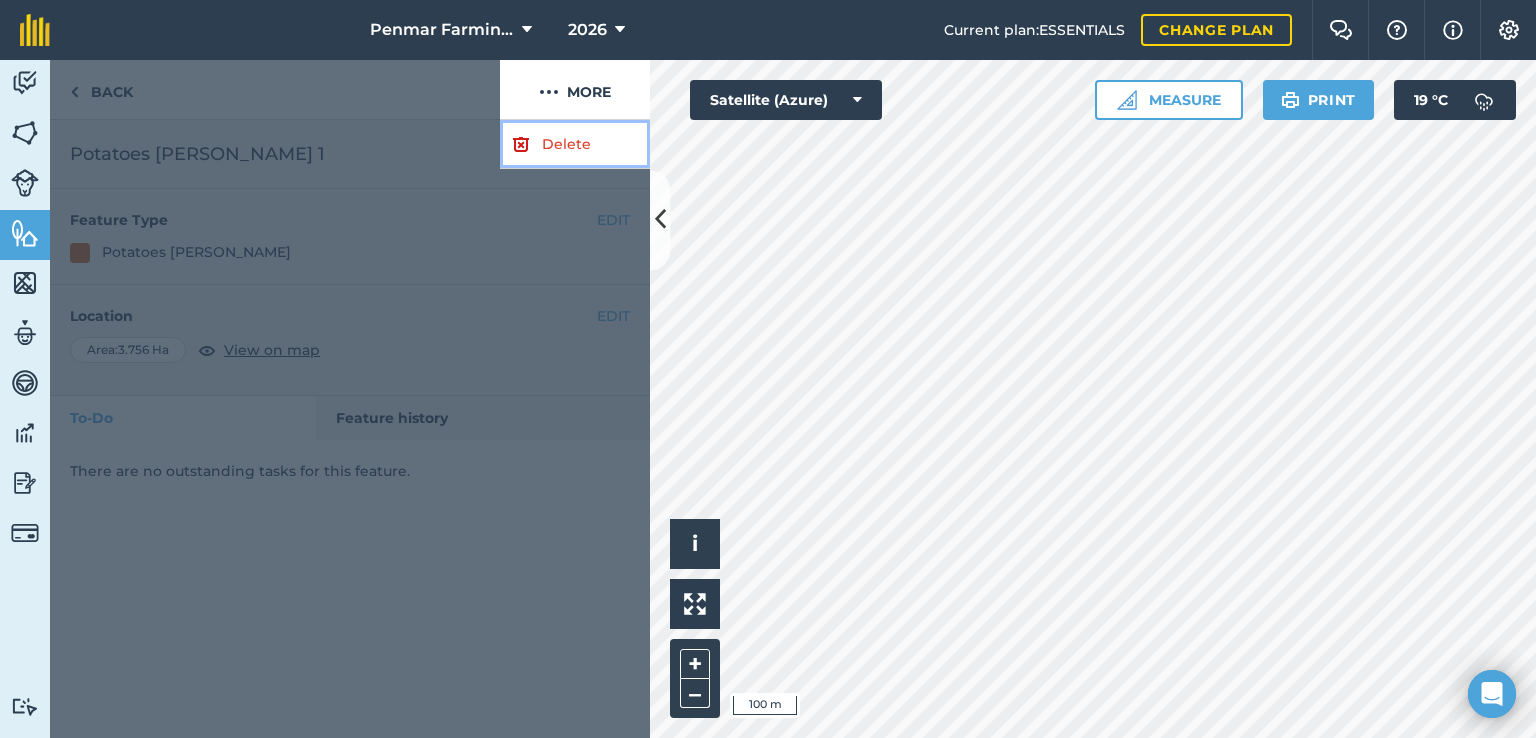 click on "Delete" at bounding box center [575, 144] 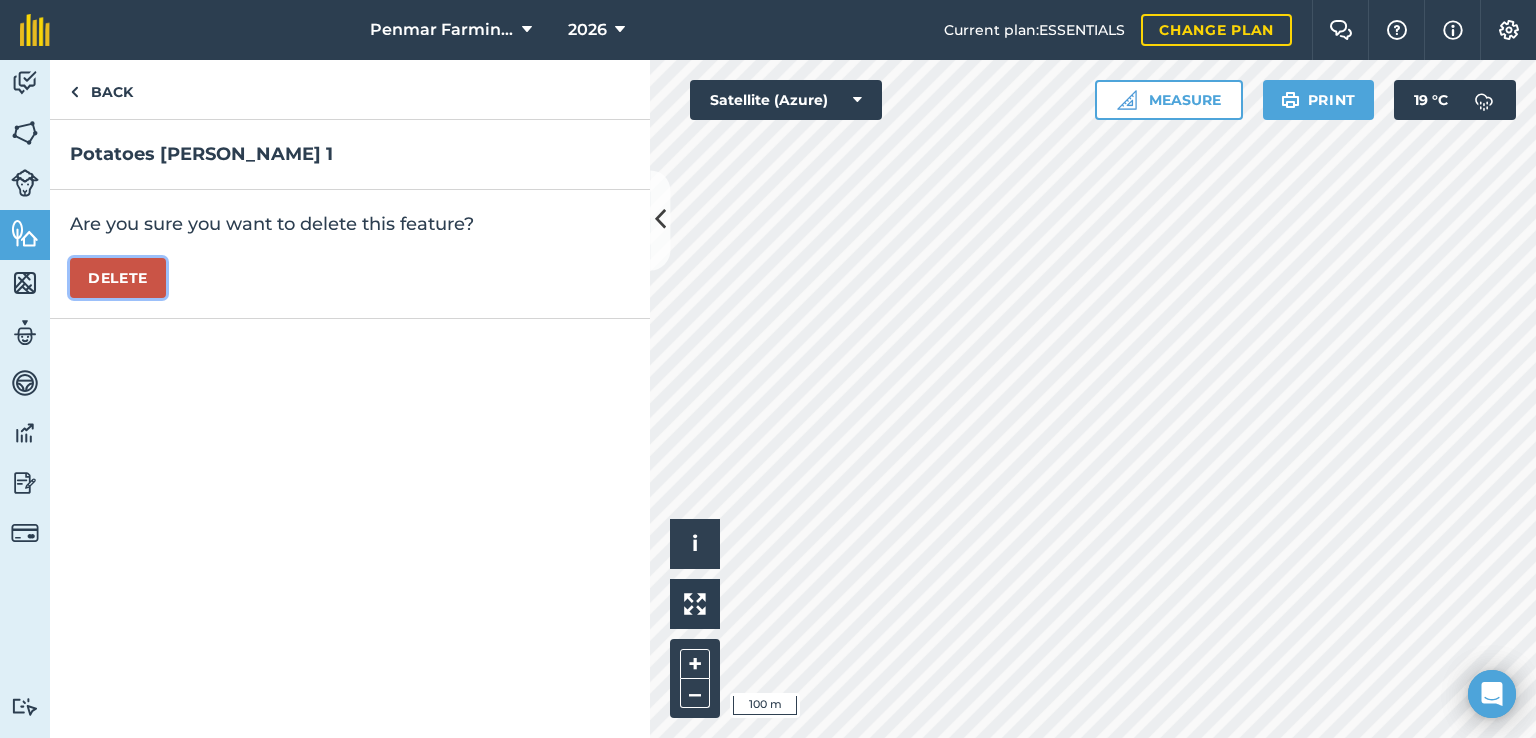 click on "Delete" at bounding box center [118, 278] 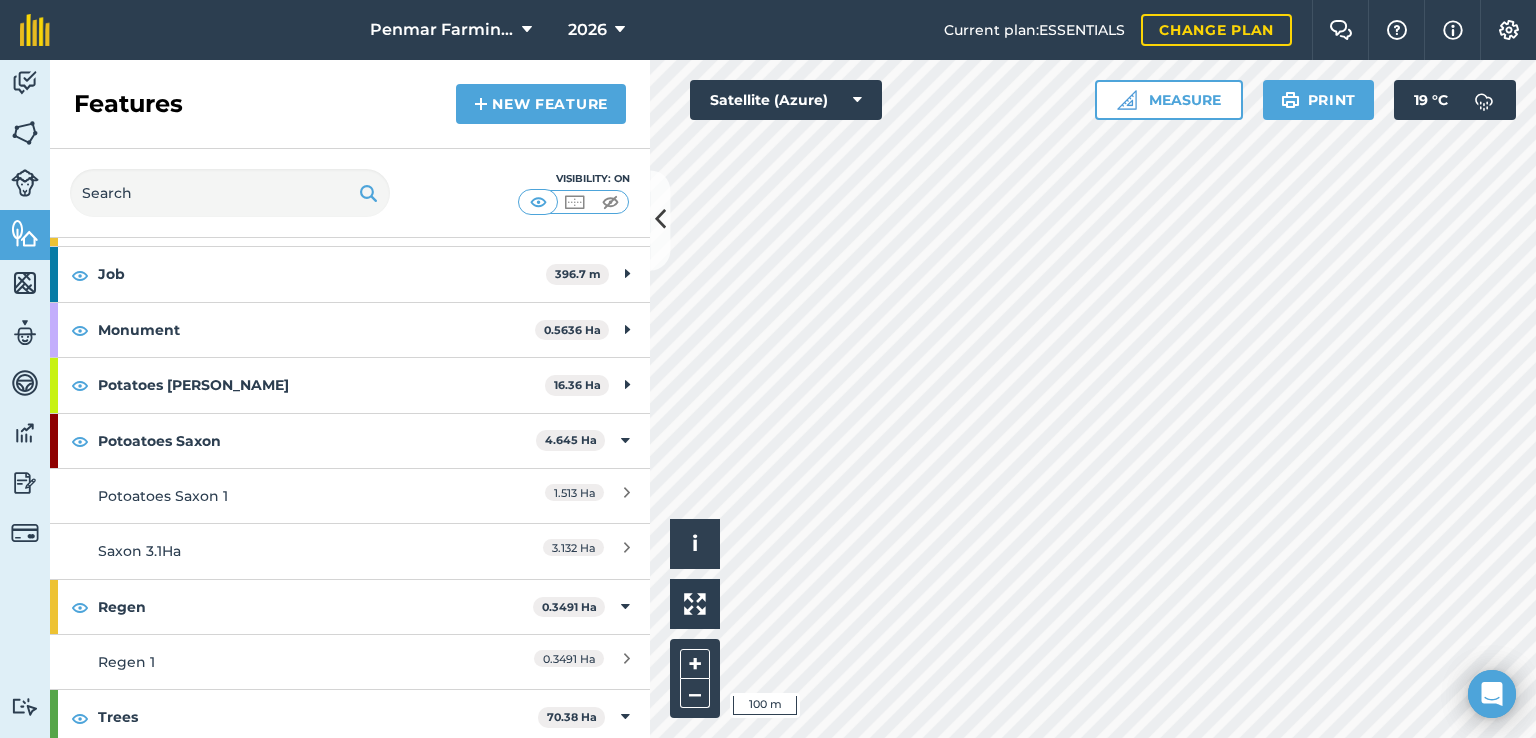 scroll, scrollTop: 400, scrollLeft: 0, axis: vertical 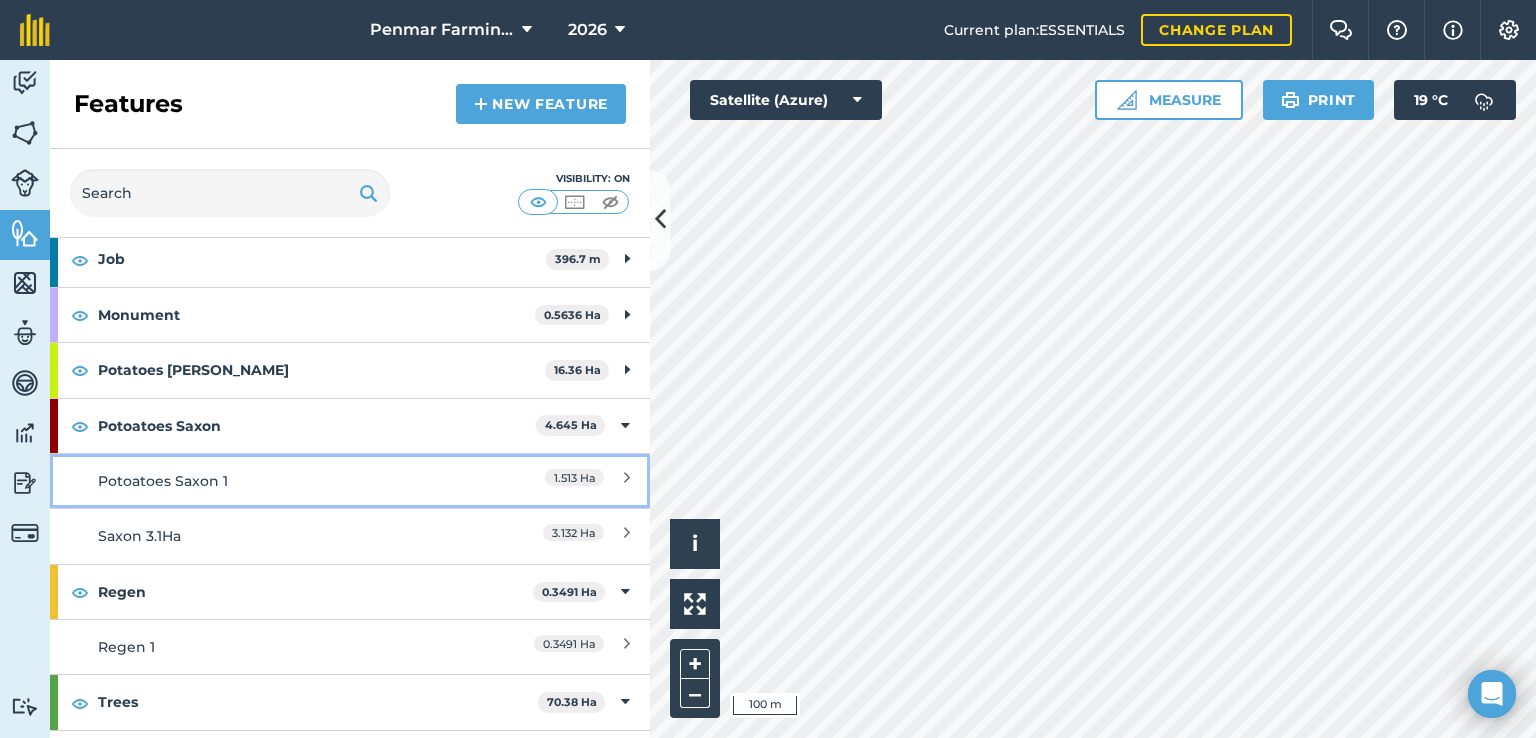 click on "1.513   Ha" at bounding box center [574, 477] 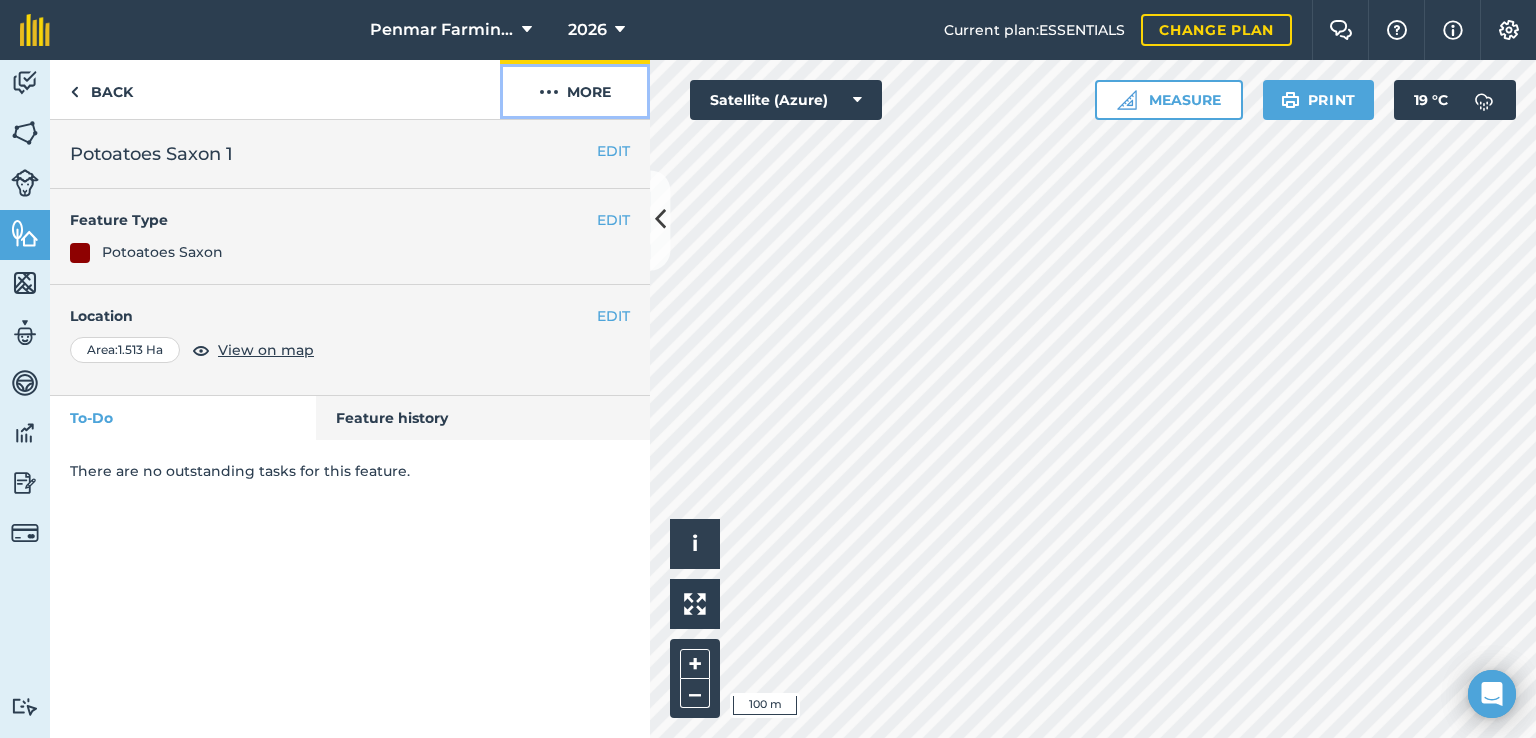 click on "More" at bounding box center (575, 89) 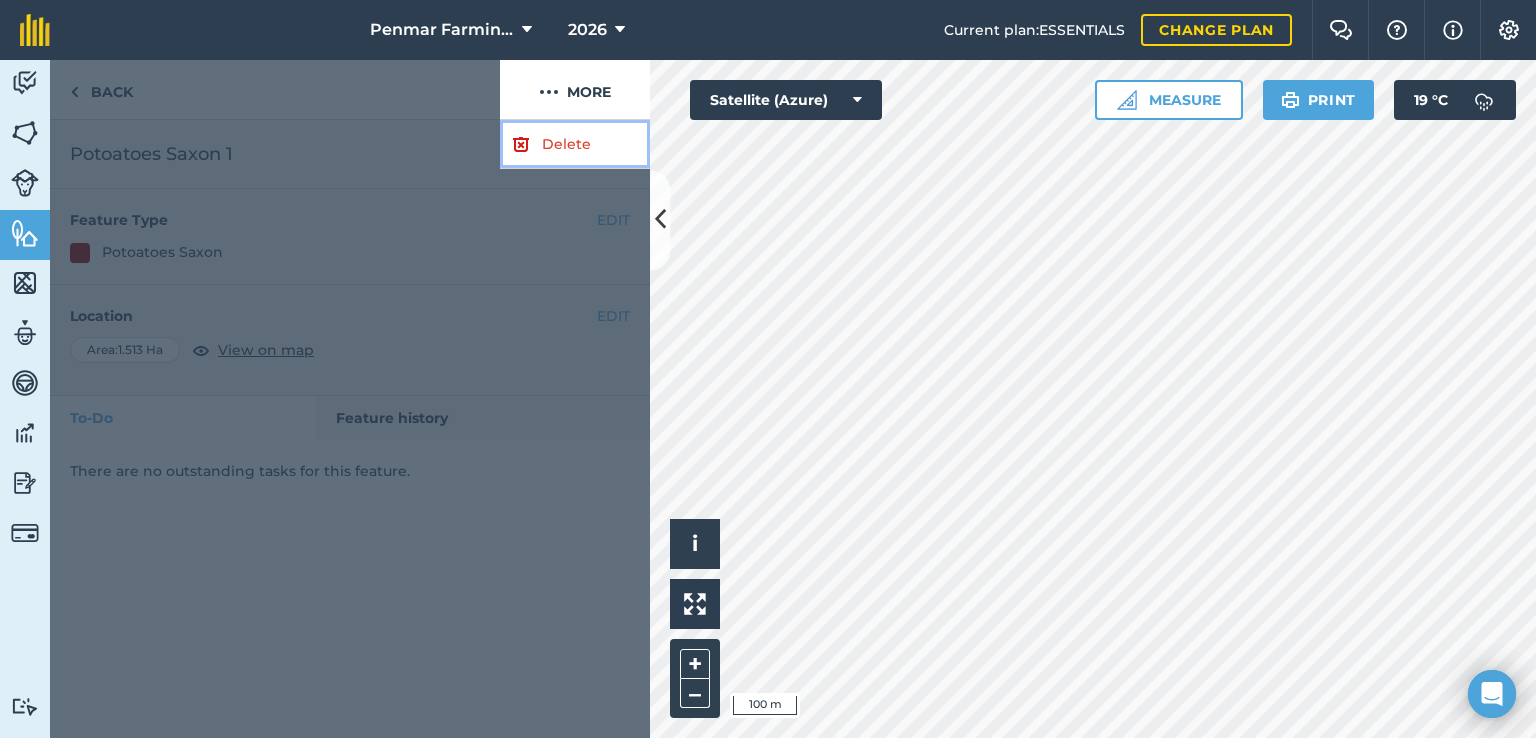 click on "Delete" at bounding box center [575, 144] 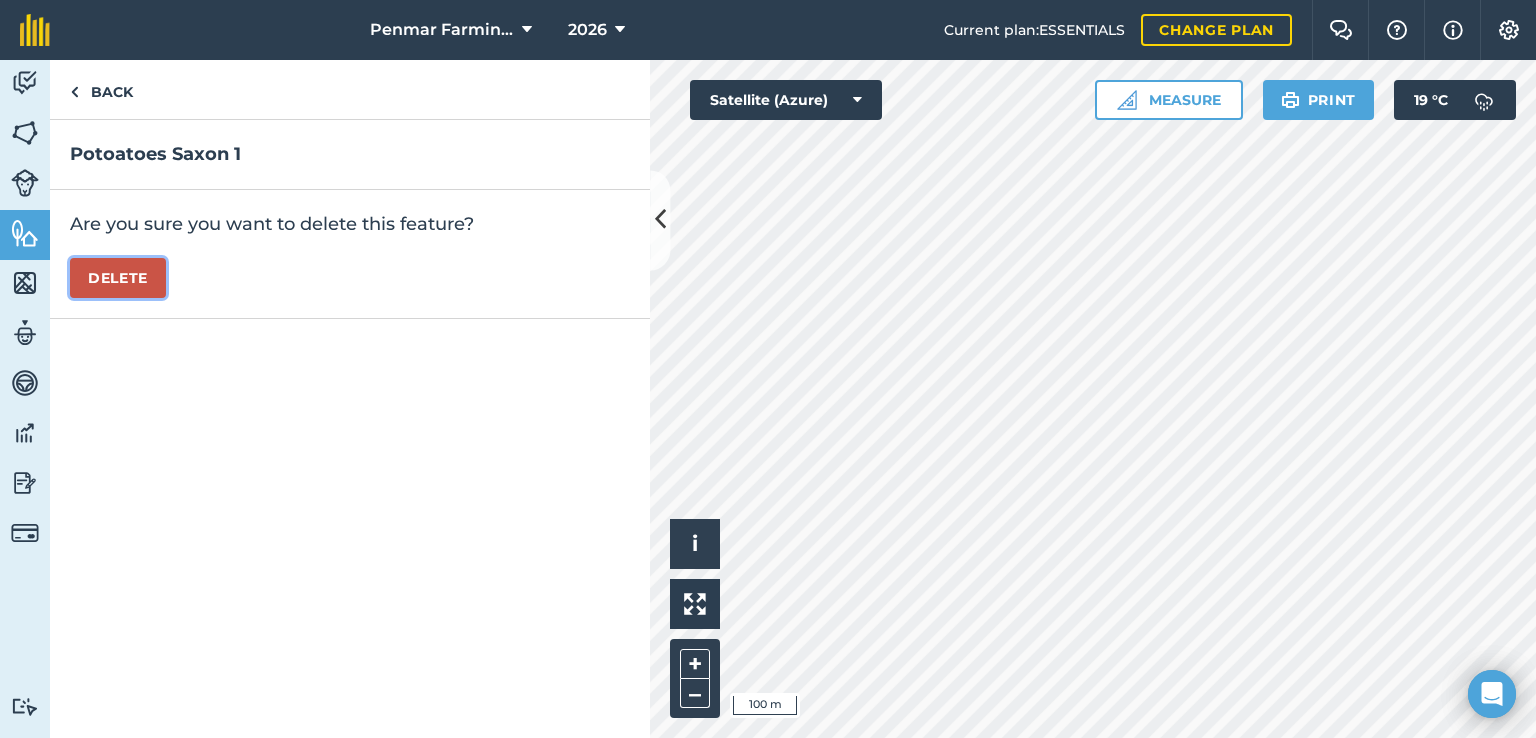 click on "Delete" at bounding box center [118, 278] 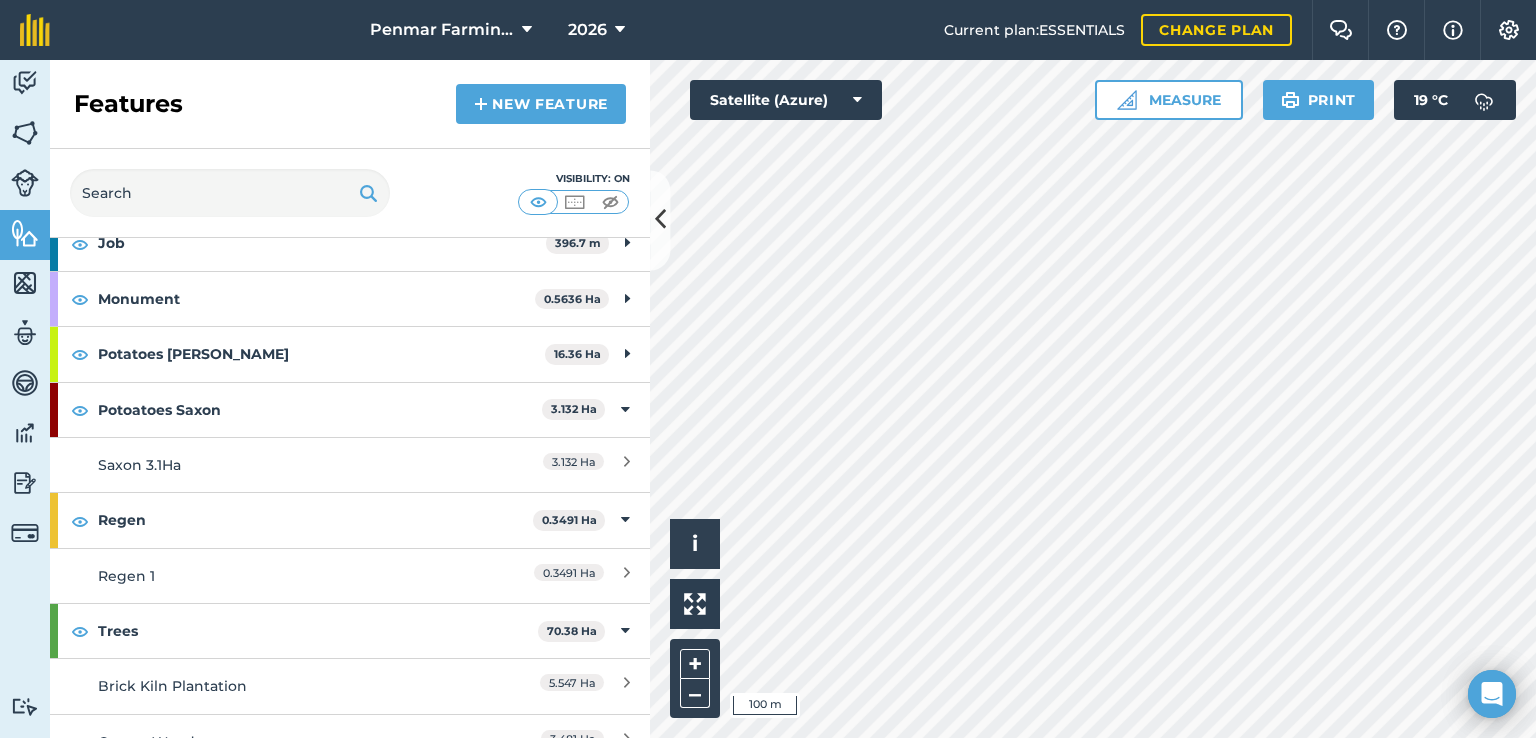 scroll, scrollTop: 406, scrollLeft: 0, axis: vertical 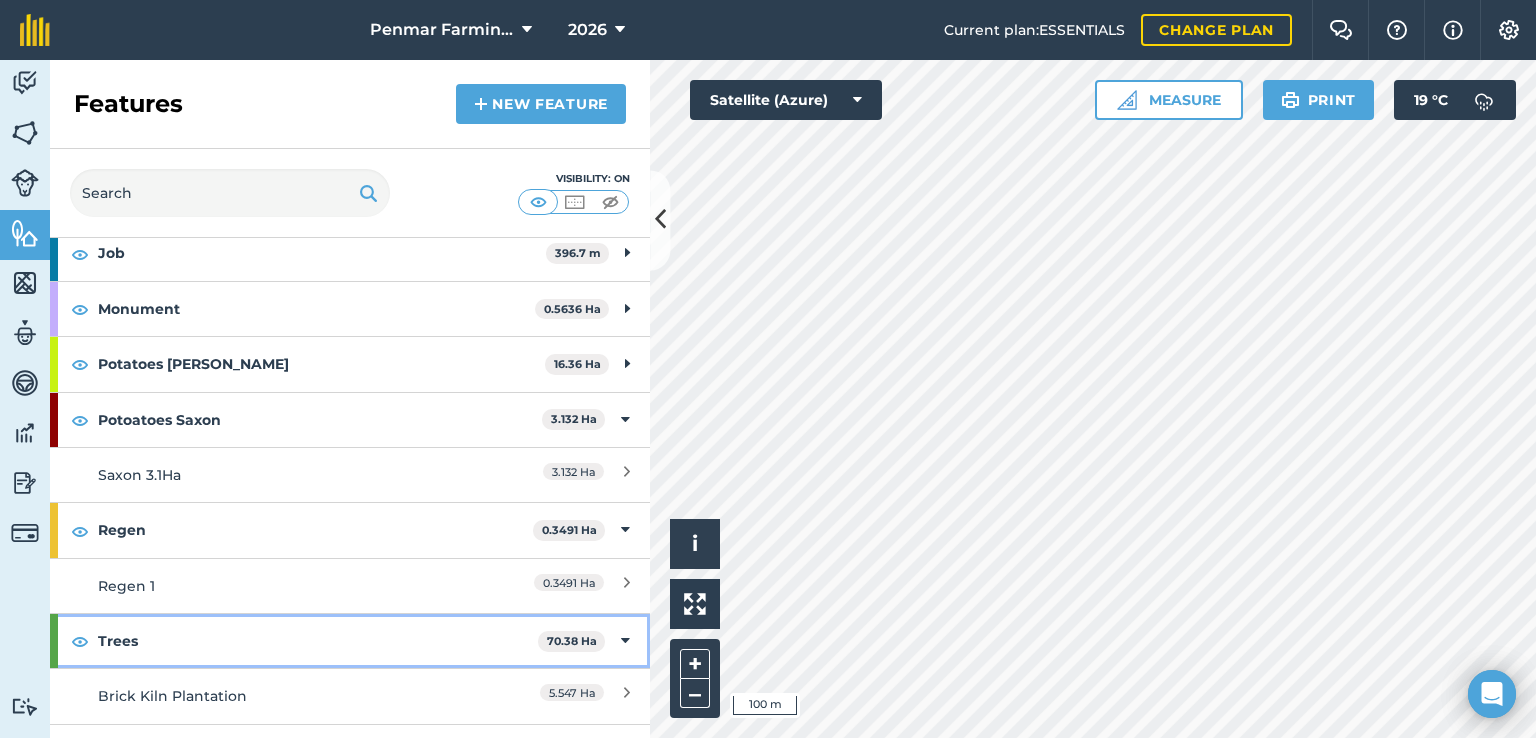 click on "Trees" at bounding box center (318, 641) 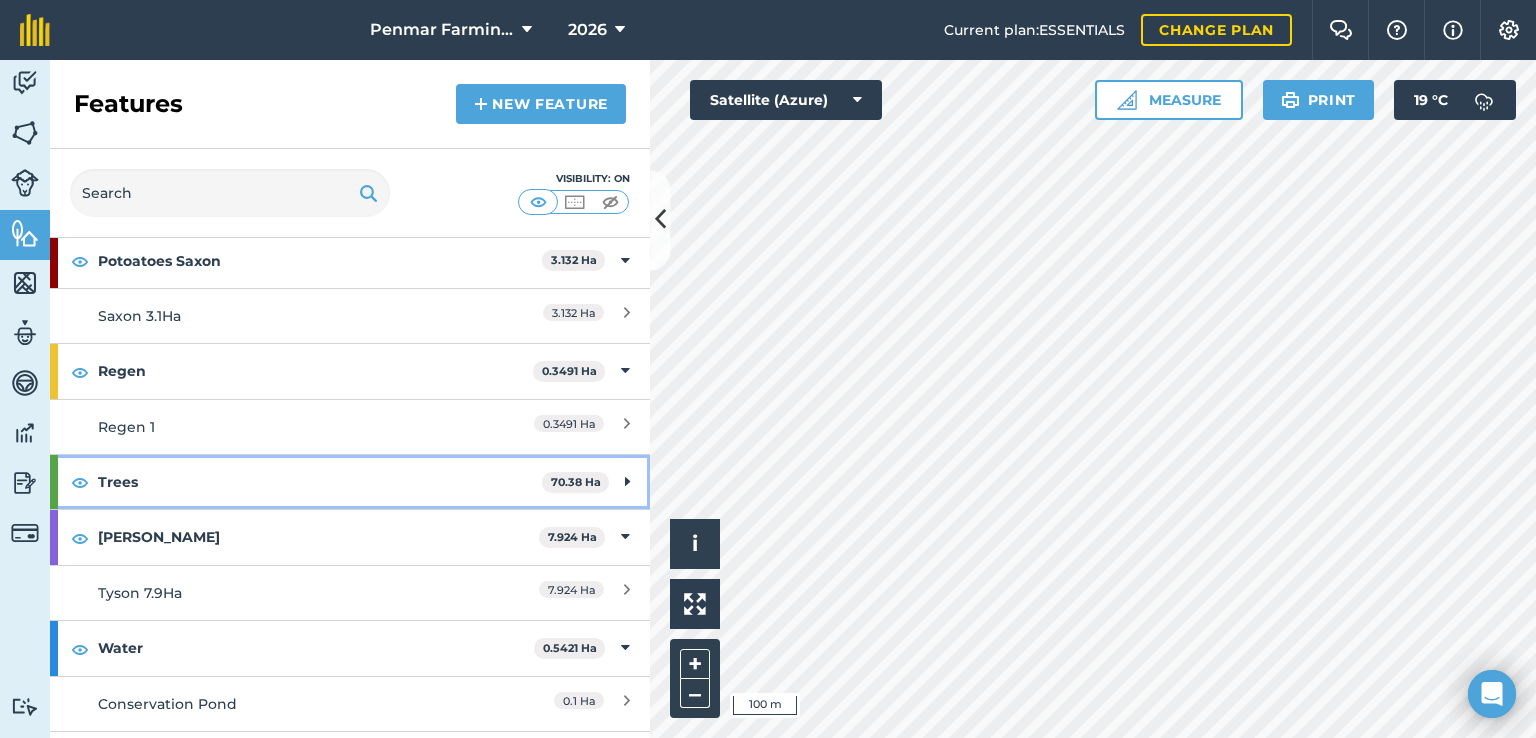 scroll, scrollTop: 664, scrollLeft: 0, axis: vertical 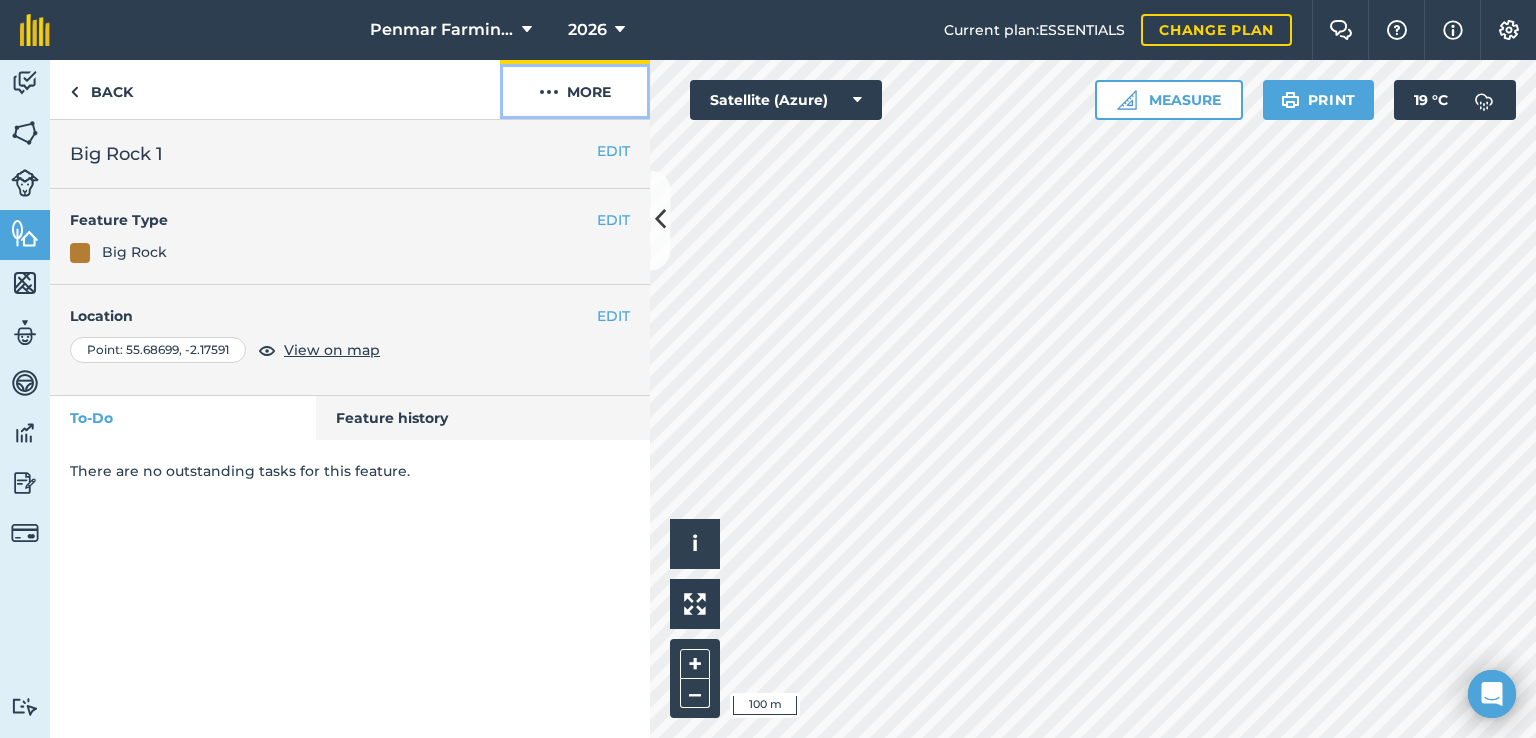 click on "More" at bounding box center (575, 89) 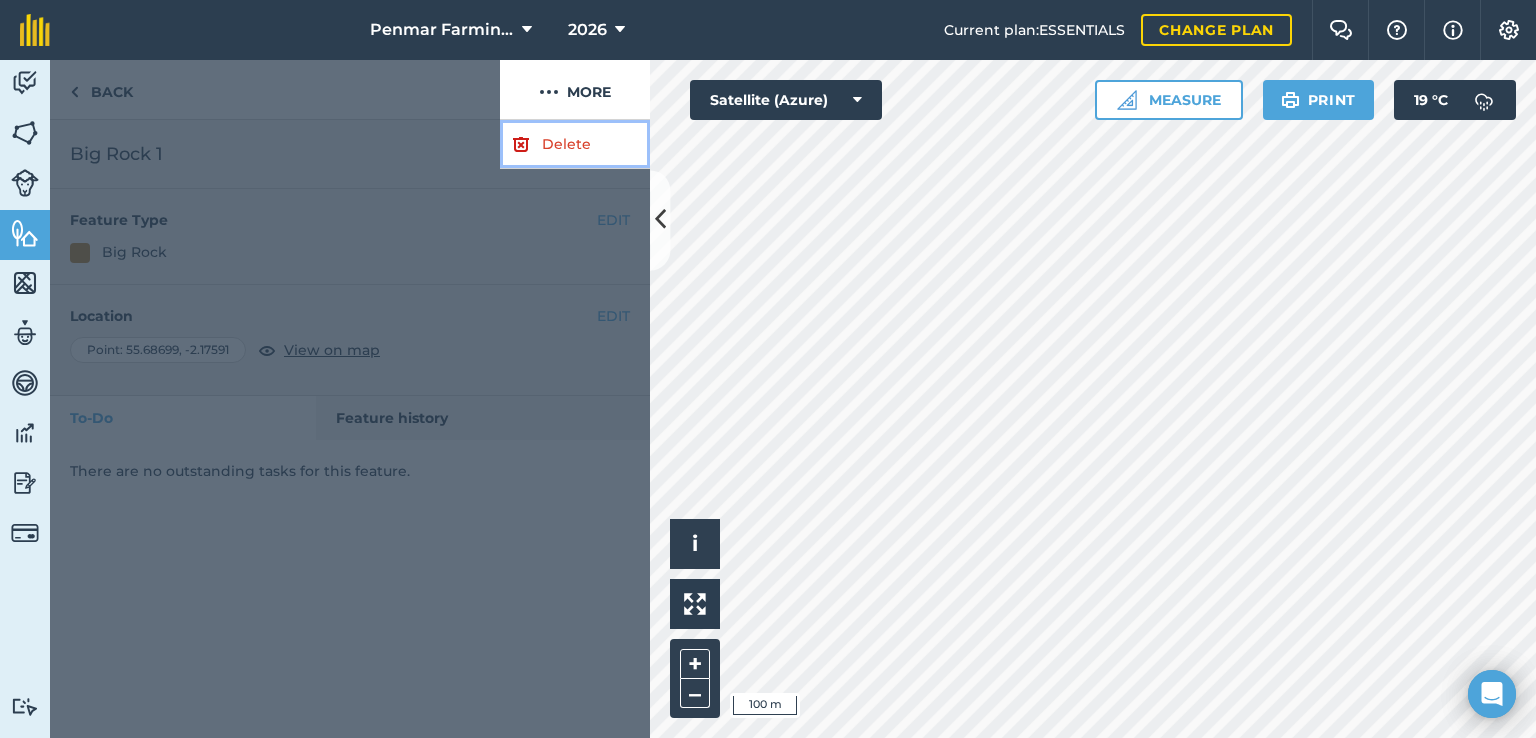 click on "Delete" at bounding box center (575, 144) 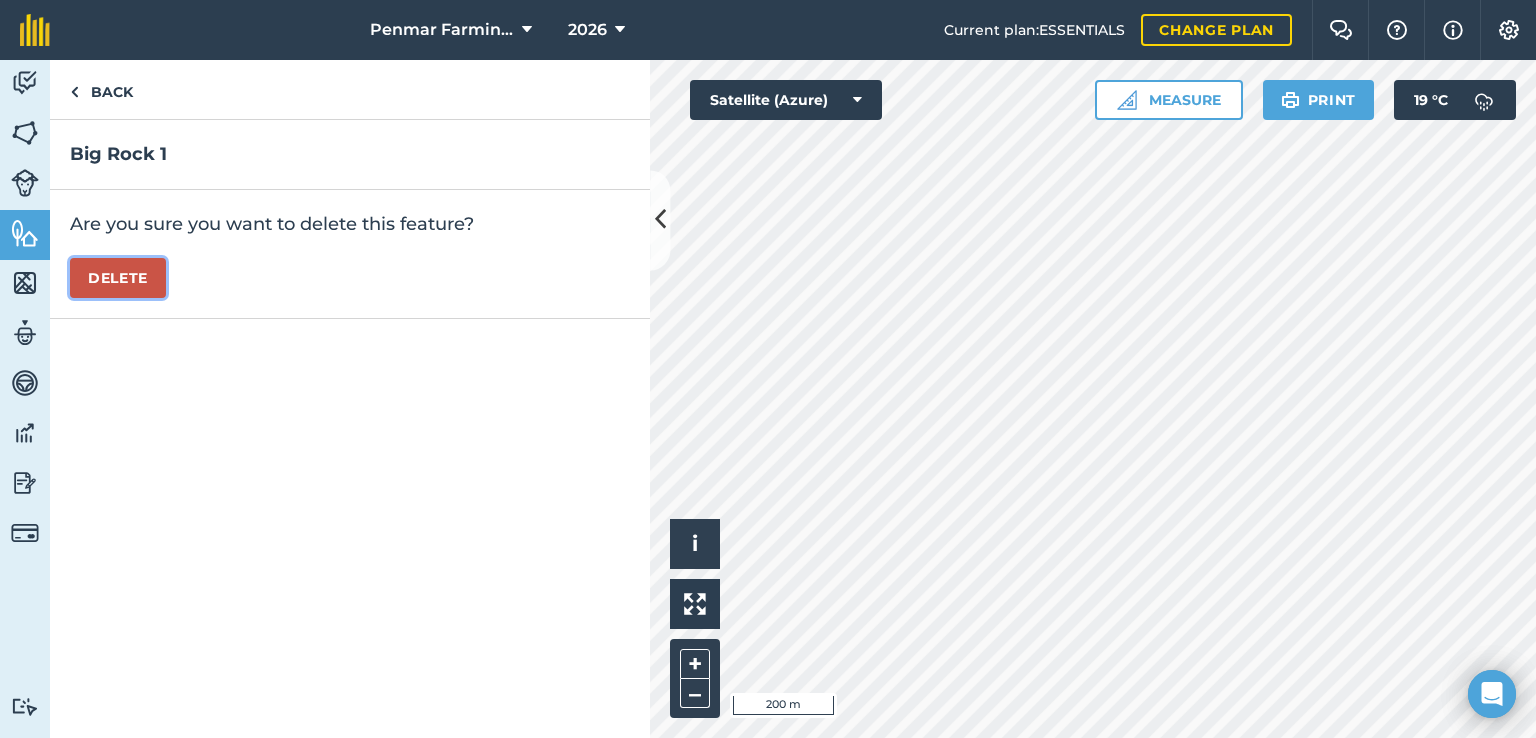 click on "Delete" at bounding box center [118, 278] 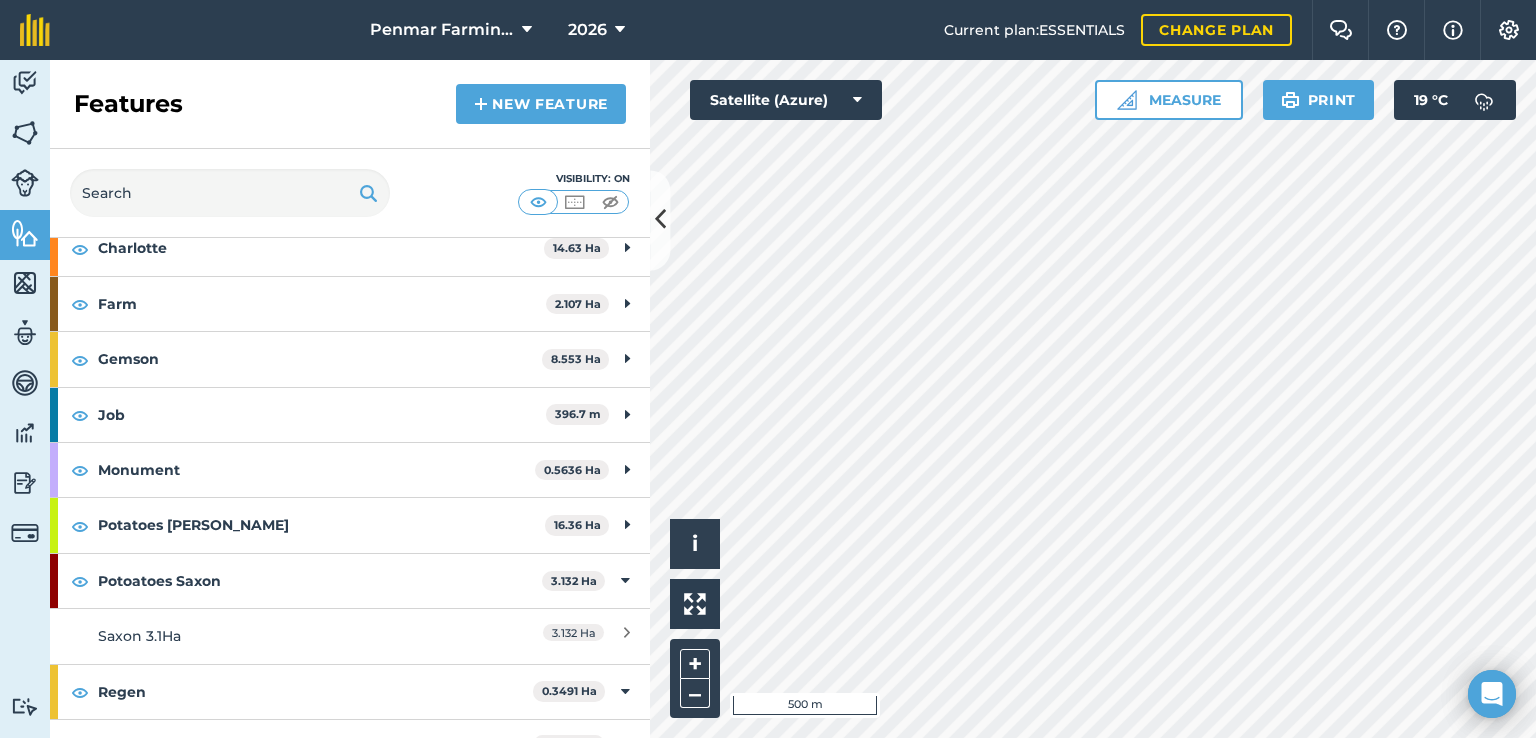 scroll, scrollTop: 400, scrollLeft: 0, axis: vertical 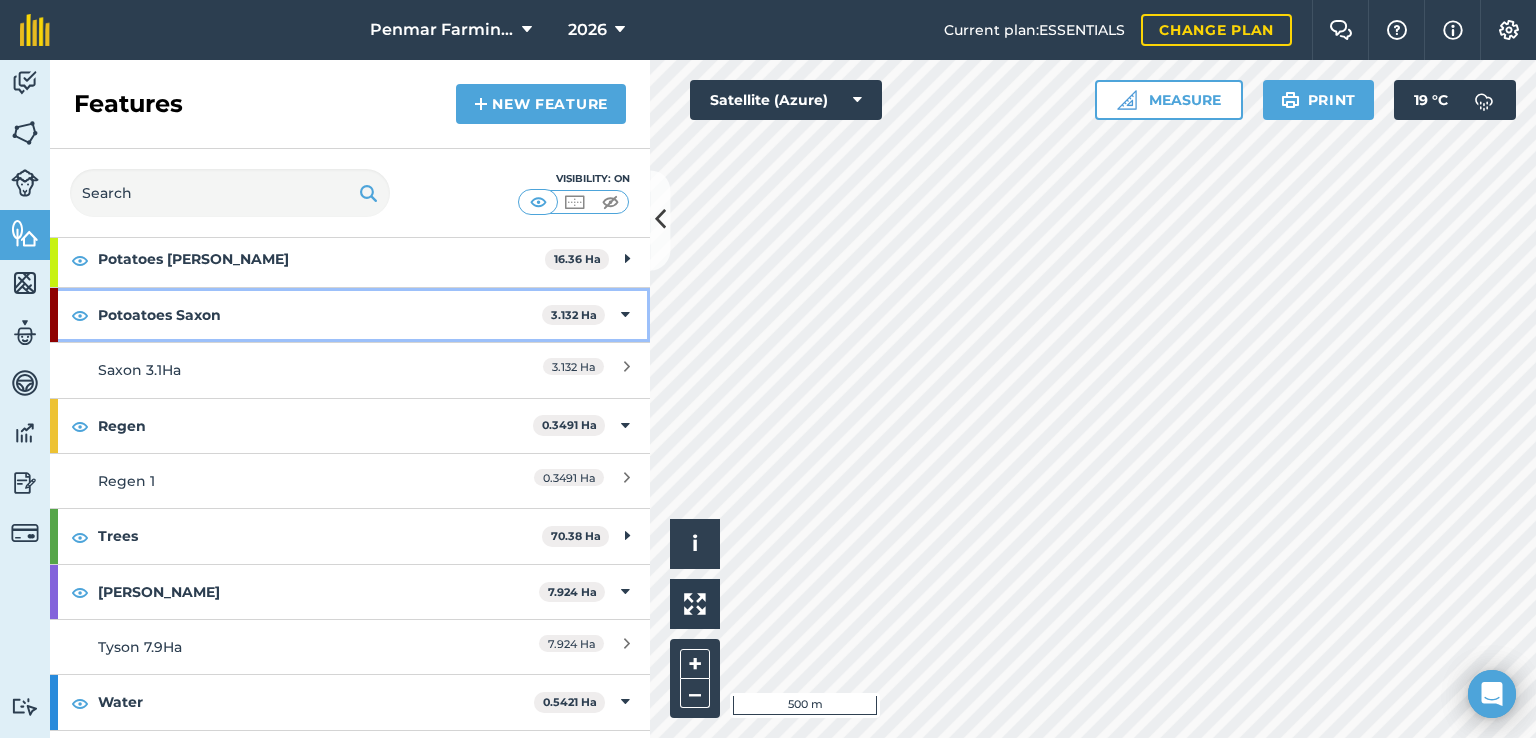 click on "Potoatoes Saxon" at bounding box center (320, 315) 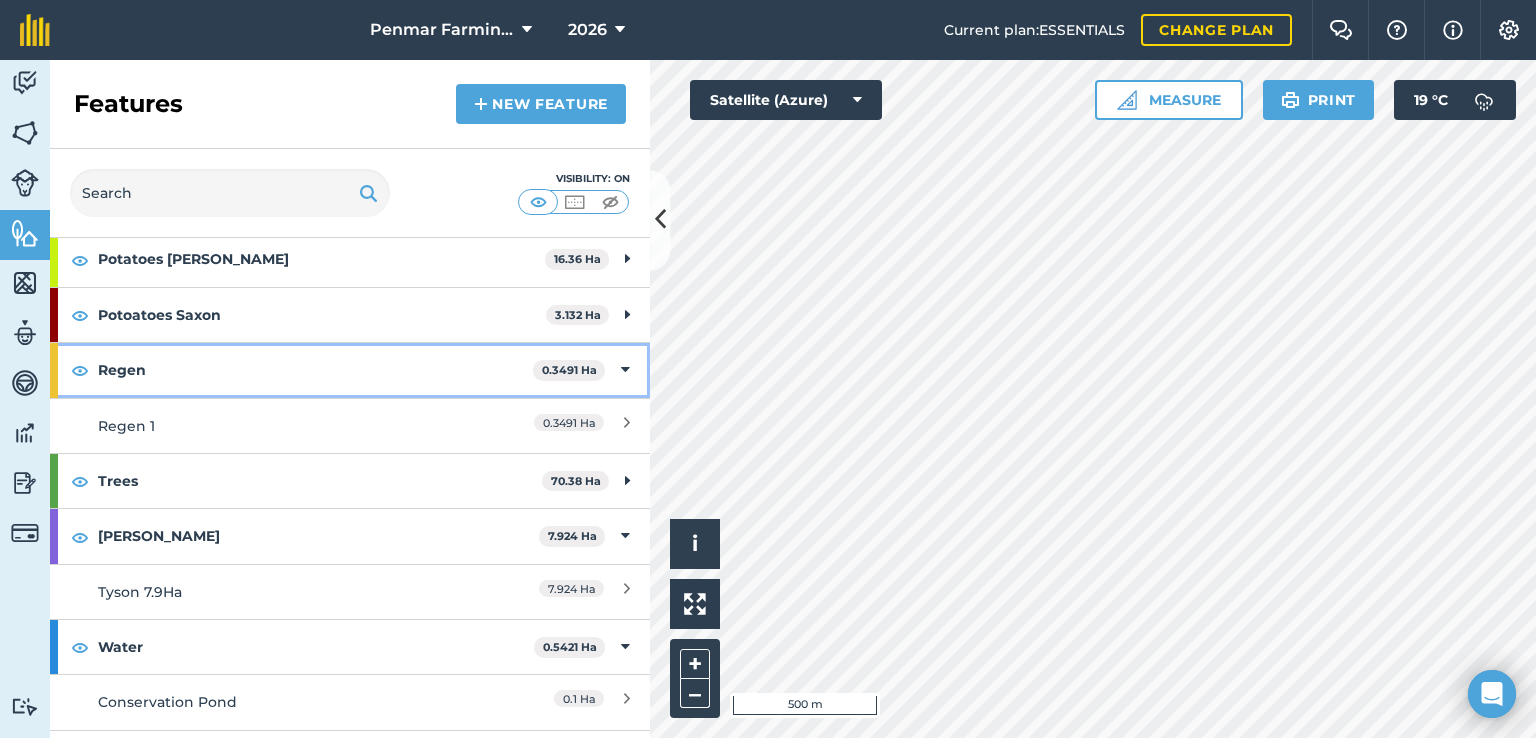 click on "Regen" at bounding box center [315, 370] 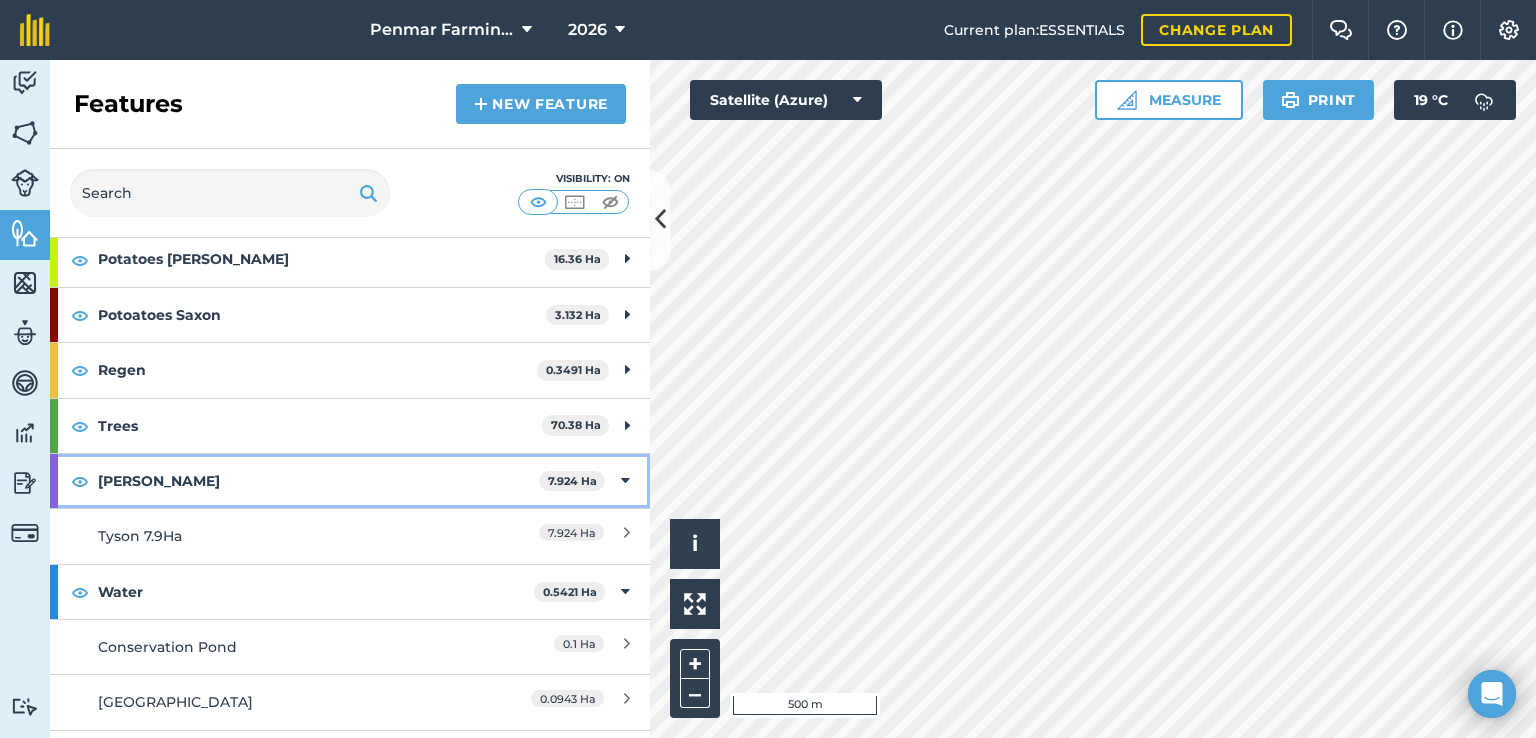click on "[PERSON_NAME]" at bounding box center [318, 481] 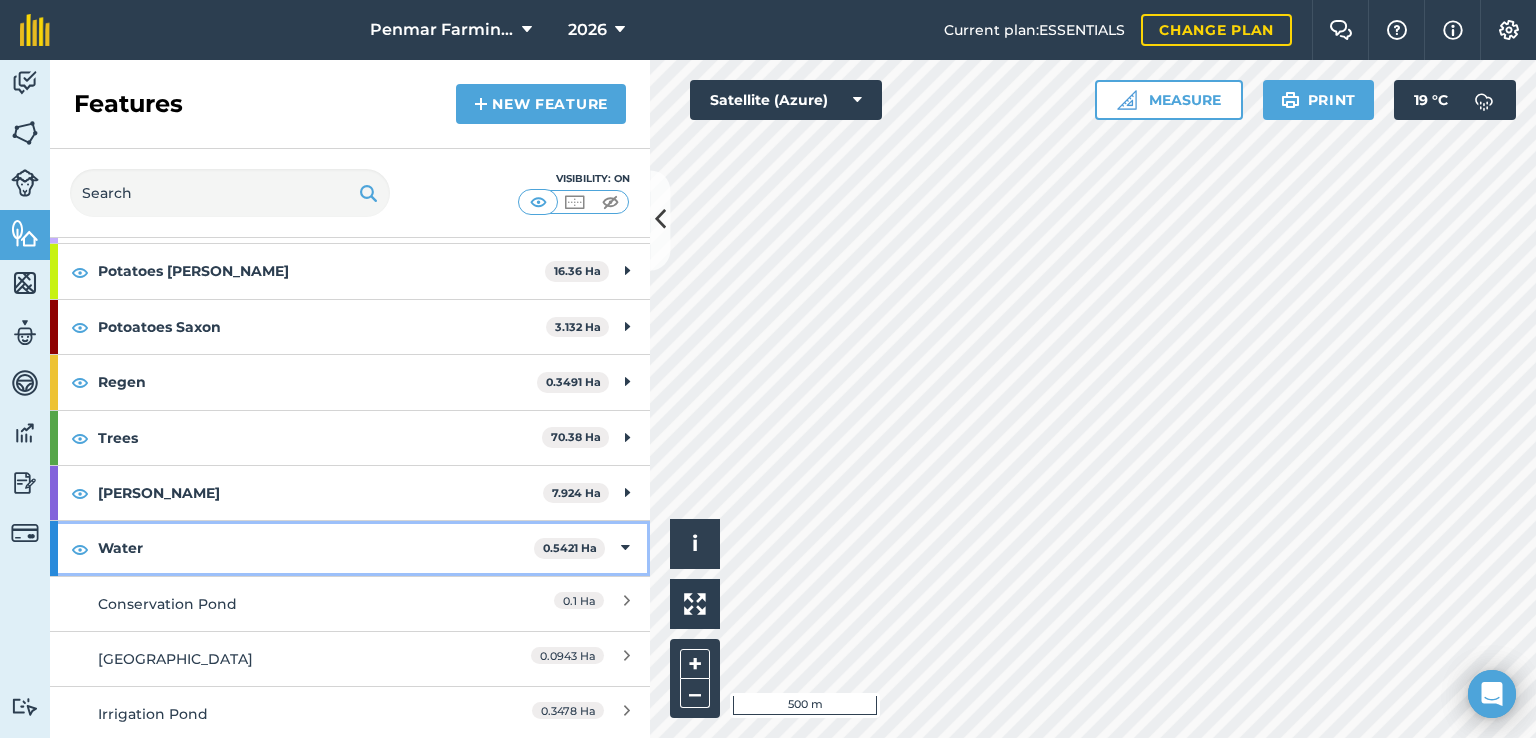 click on "Water" at bounding box center (316, 548) 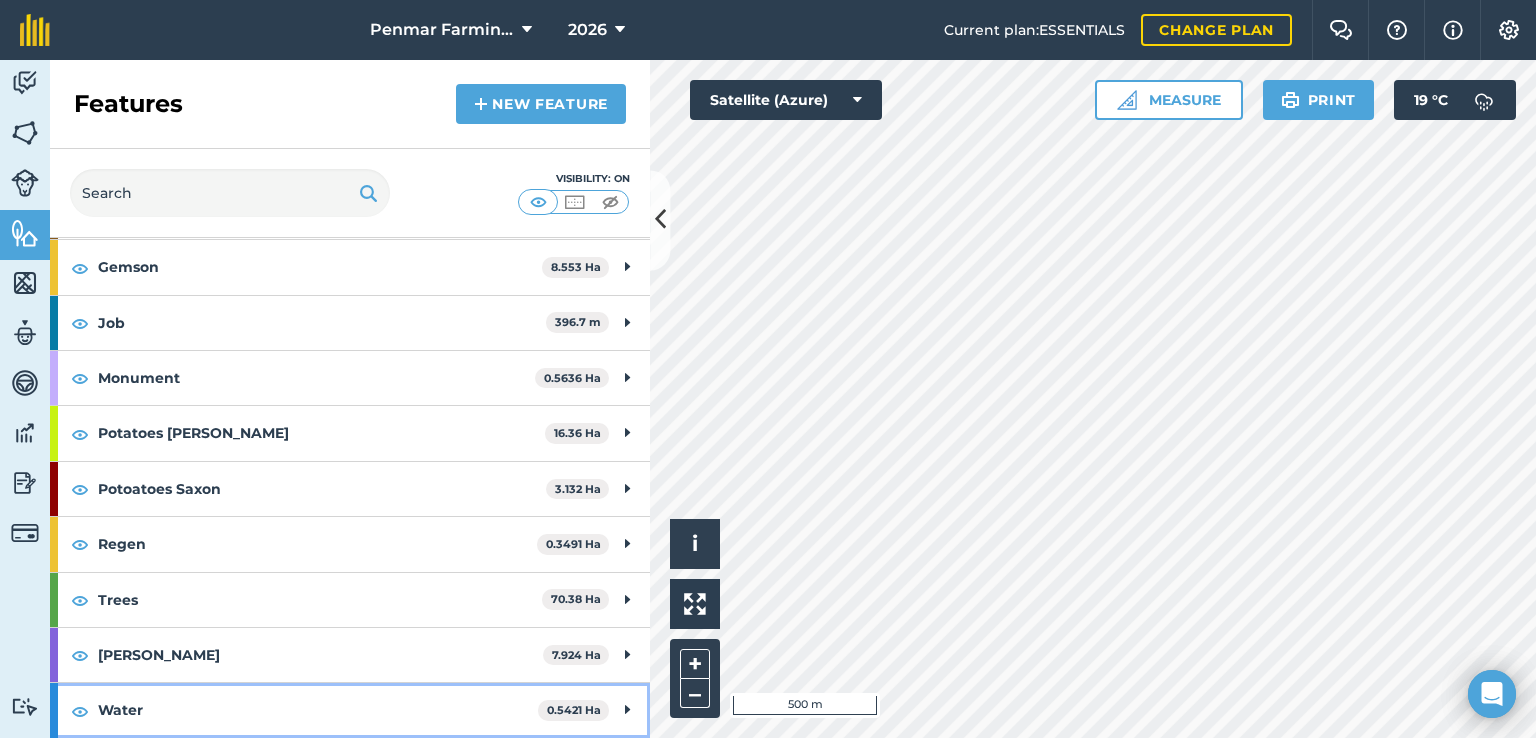 scroll, scrollTop: 223, scrollLeft: 0, axis: vertical 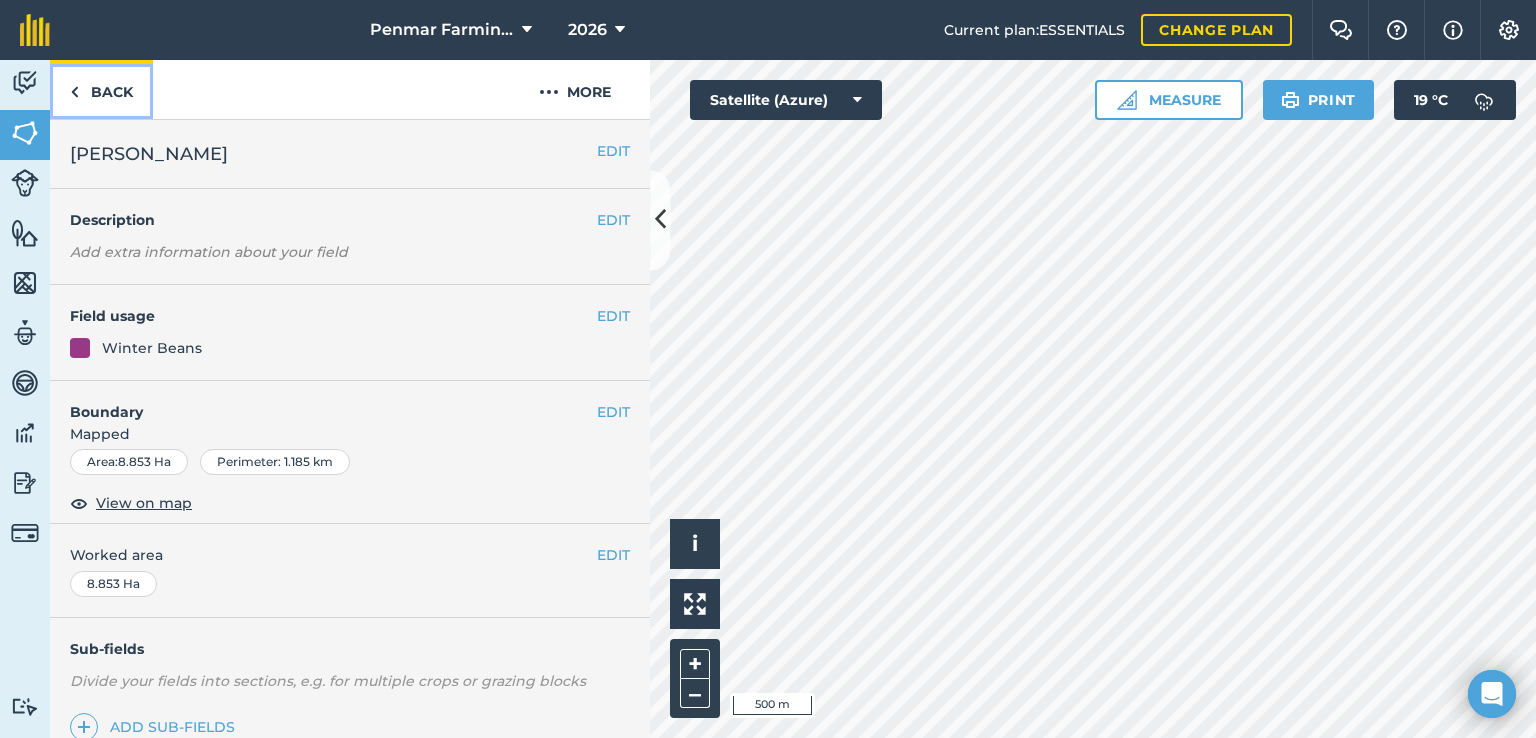 click at bounding box center (74, 92) 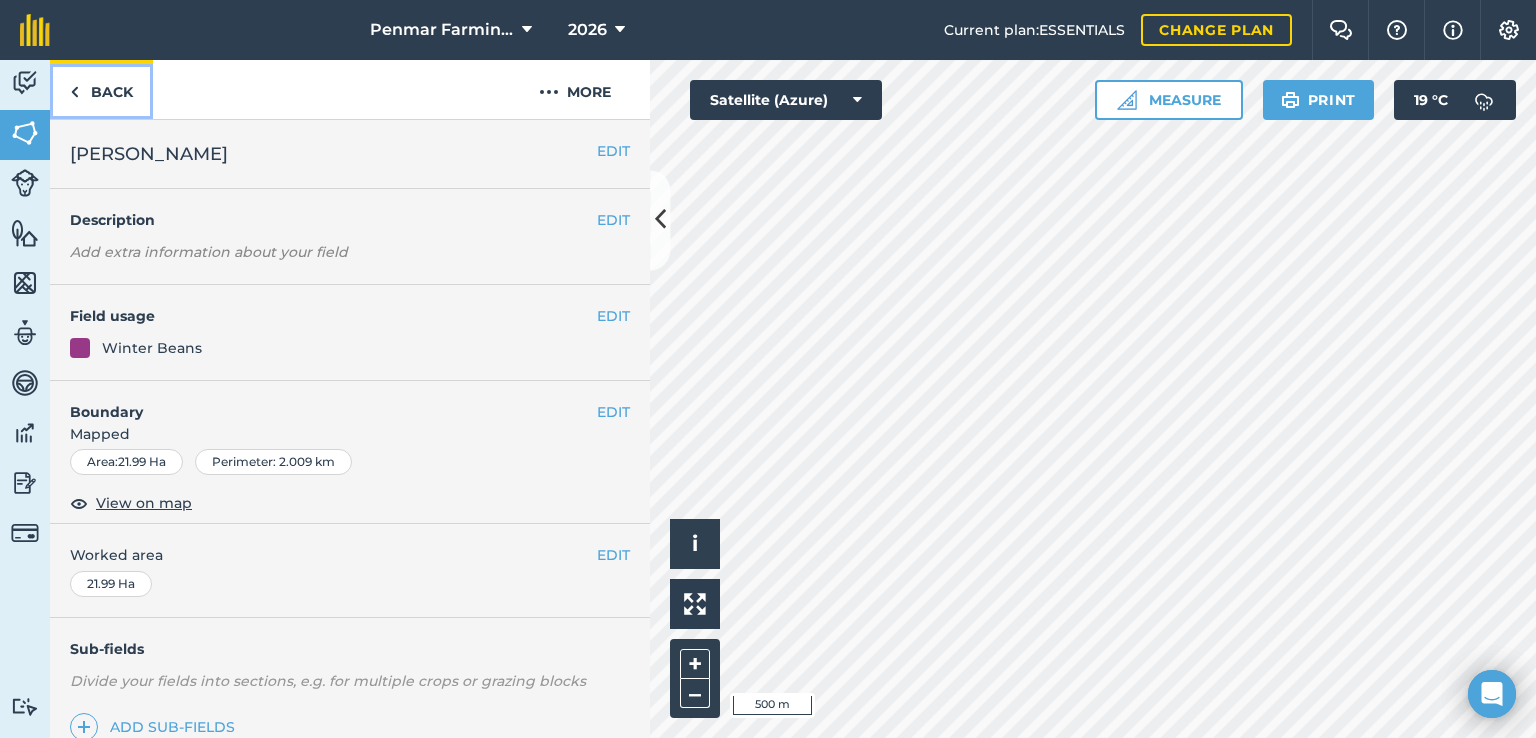 click at bounding box center (74, 92) 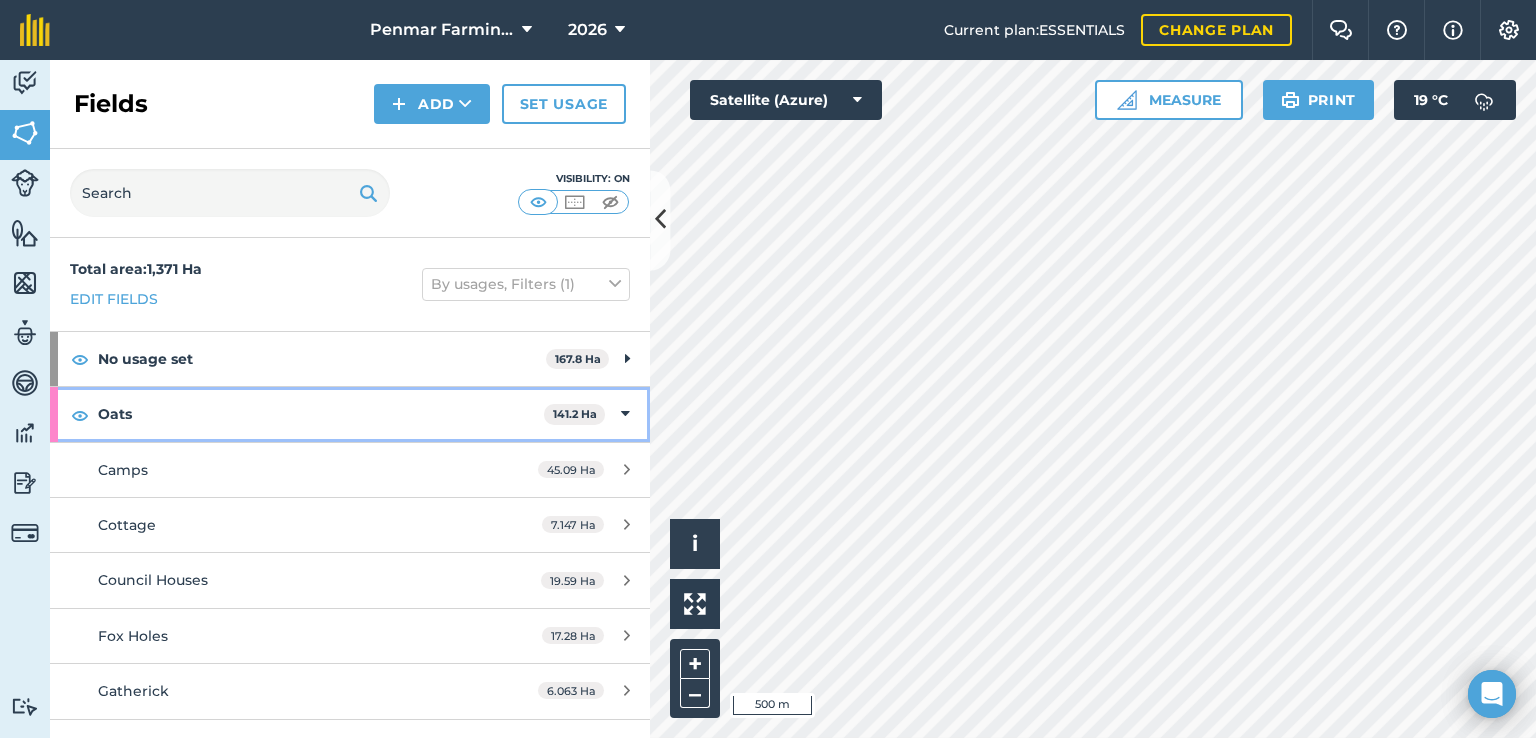 click at bounding box center (625, 414) 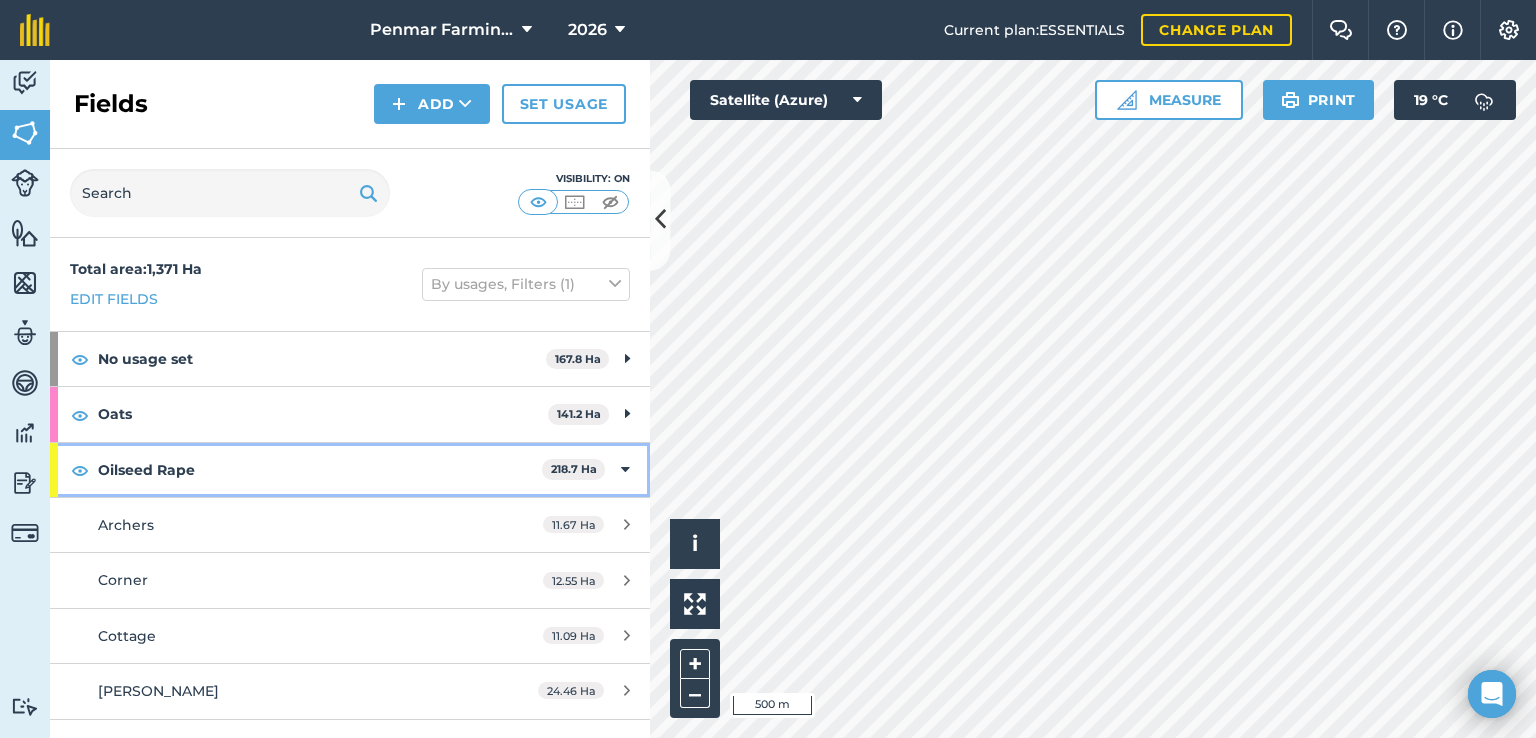 click on "Oilseed Rape 218.7   Ha" at bounding box center [350, 470] 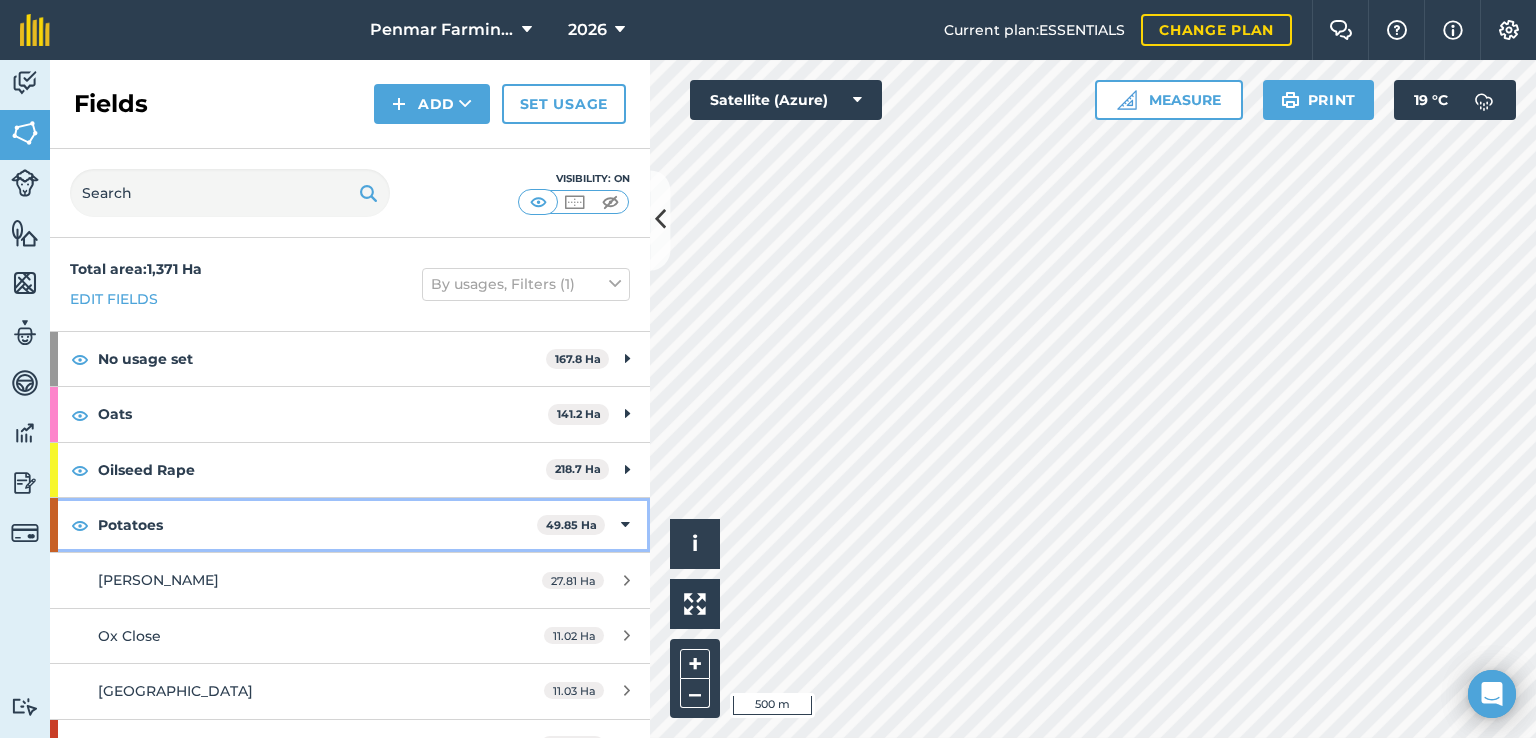 click at bounding box center [625, 525] 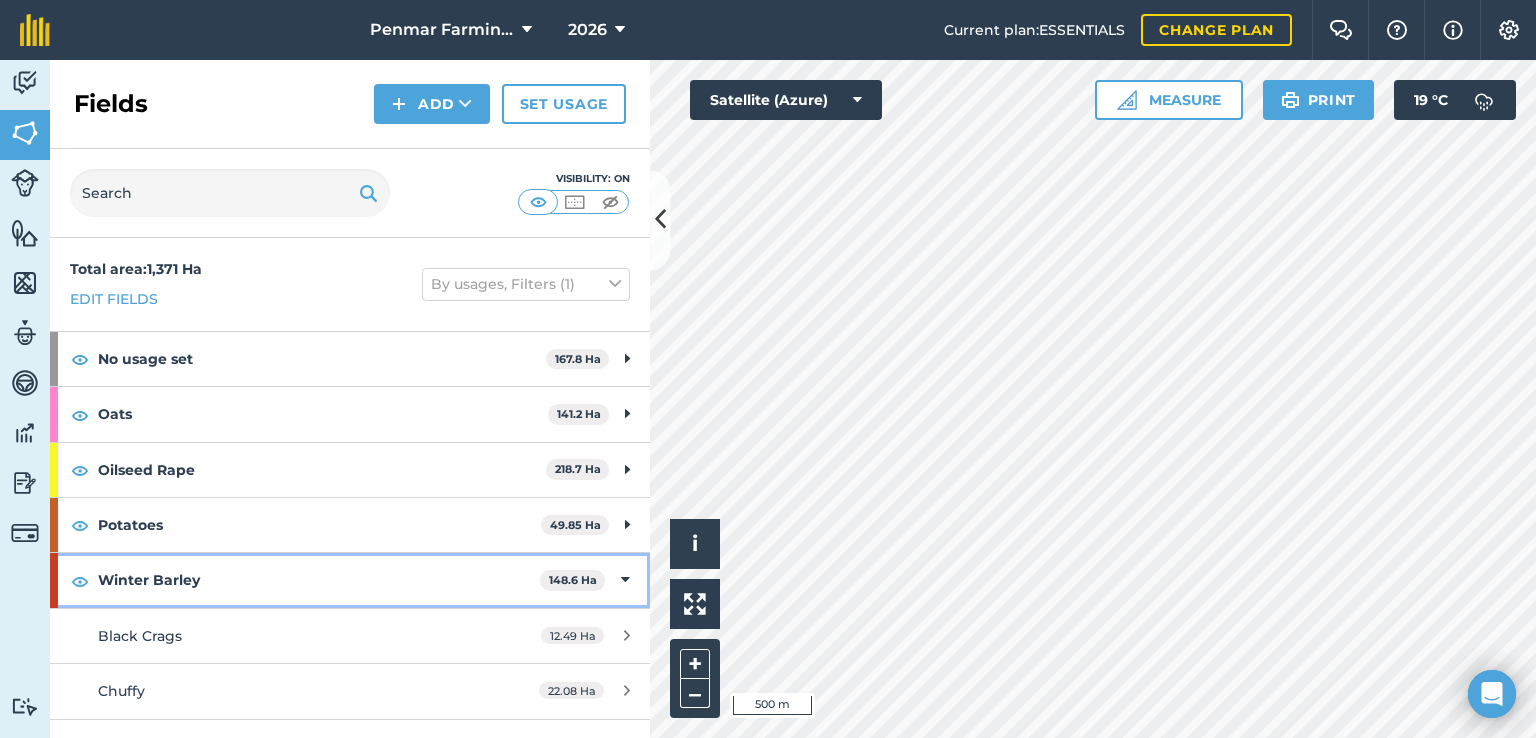 click at bounding box center [625, 580] 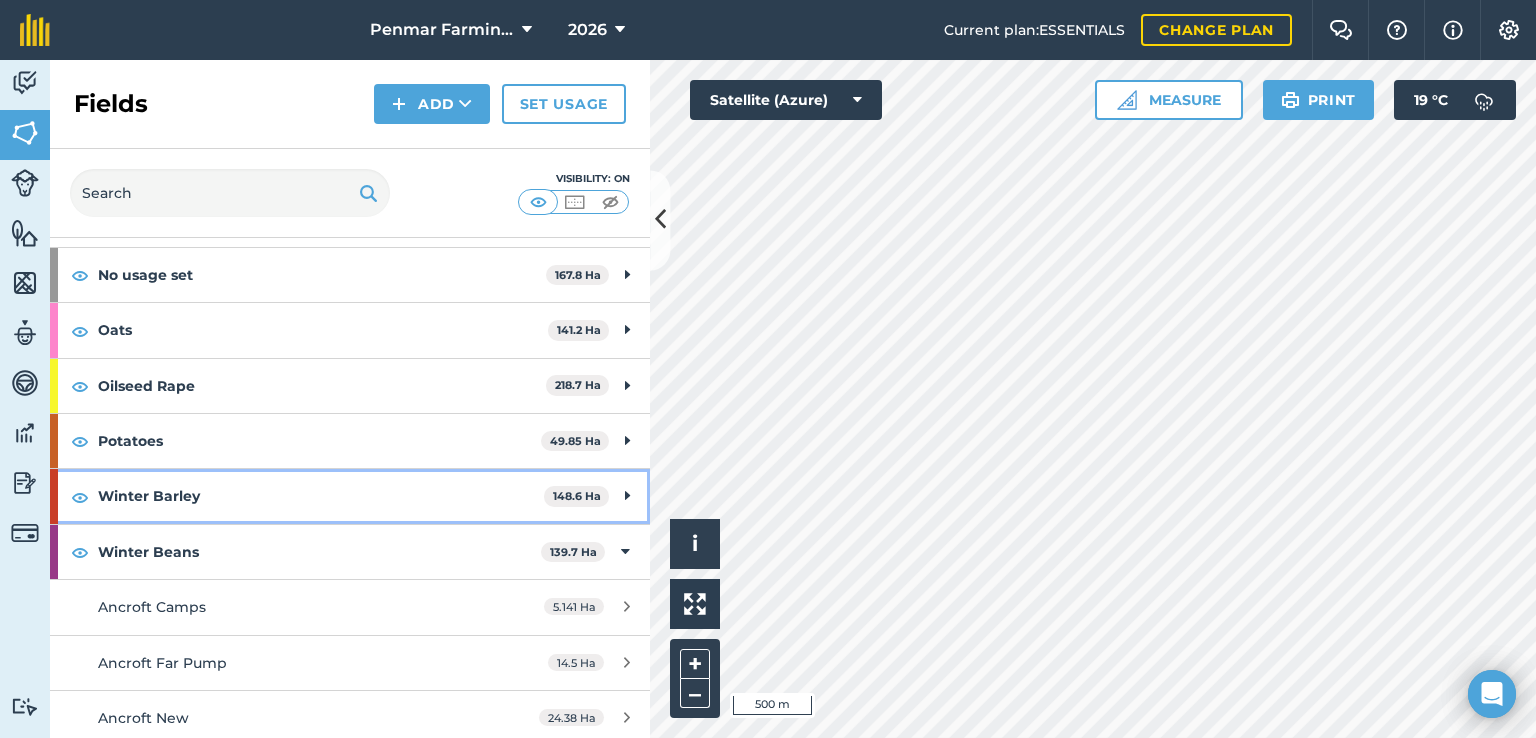 scroll, scrollTop: 200, scrollLeft: 0, axis: vertical 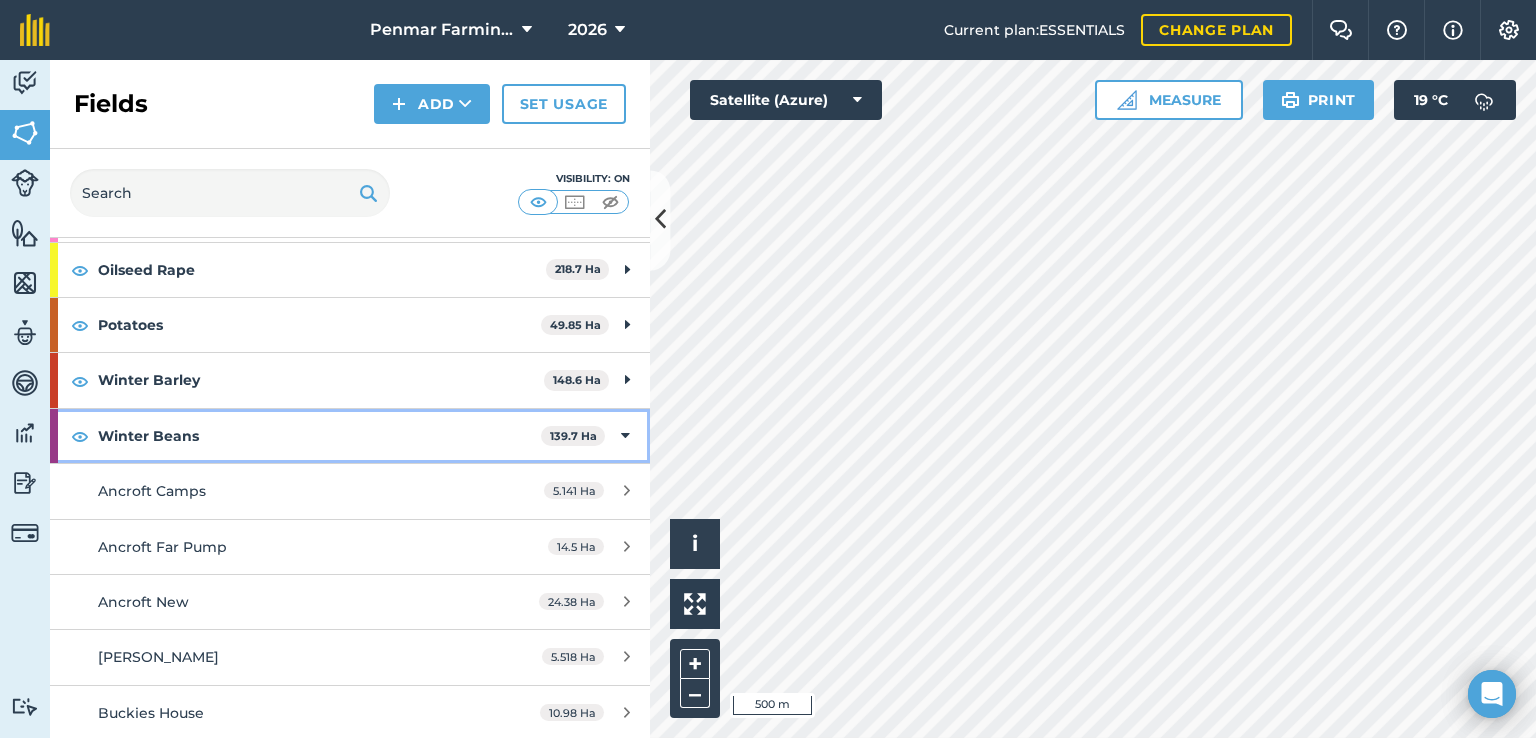 click on "Winter Beans 139.7   Ha" at bounding box center [350, 436] 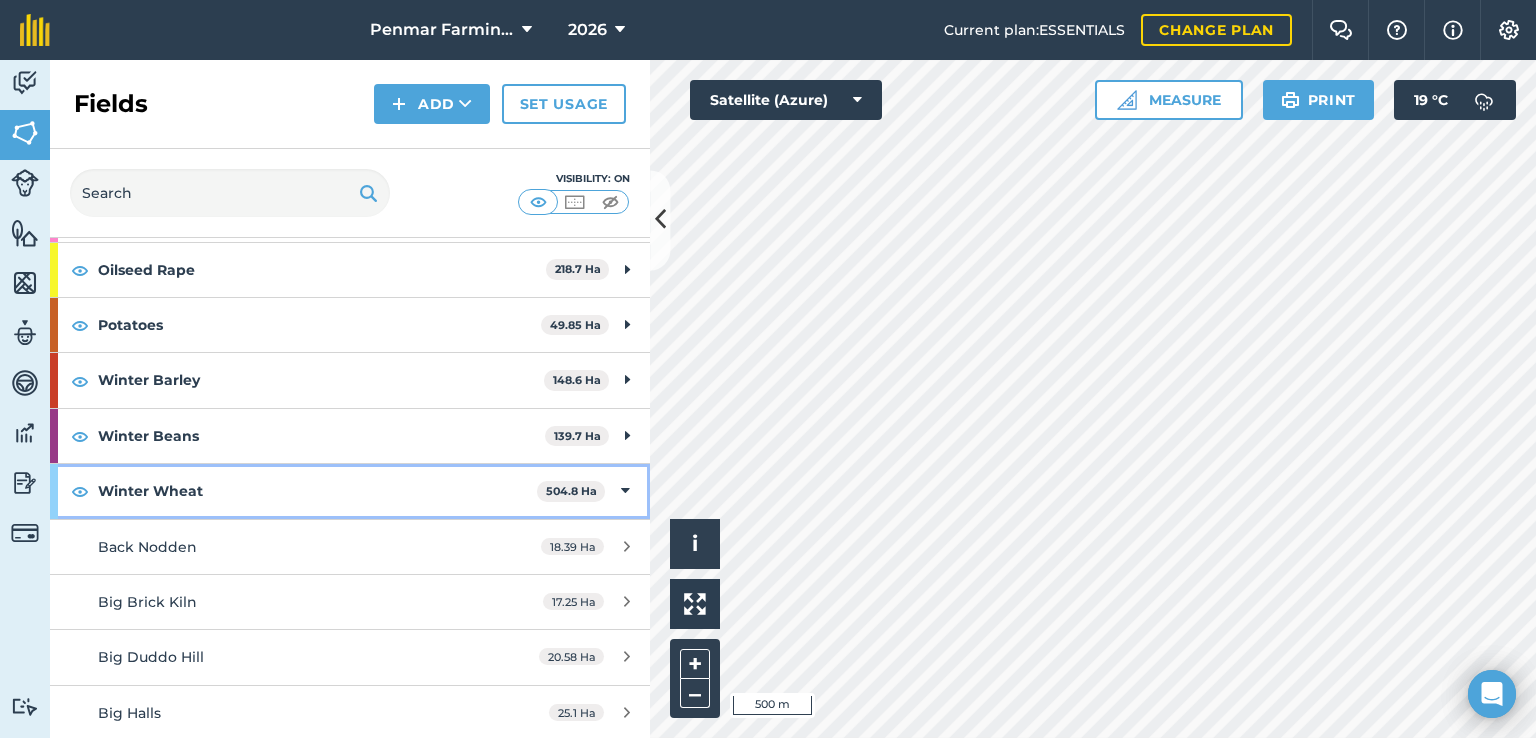 click at bounding box center (625, 491) 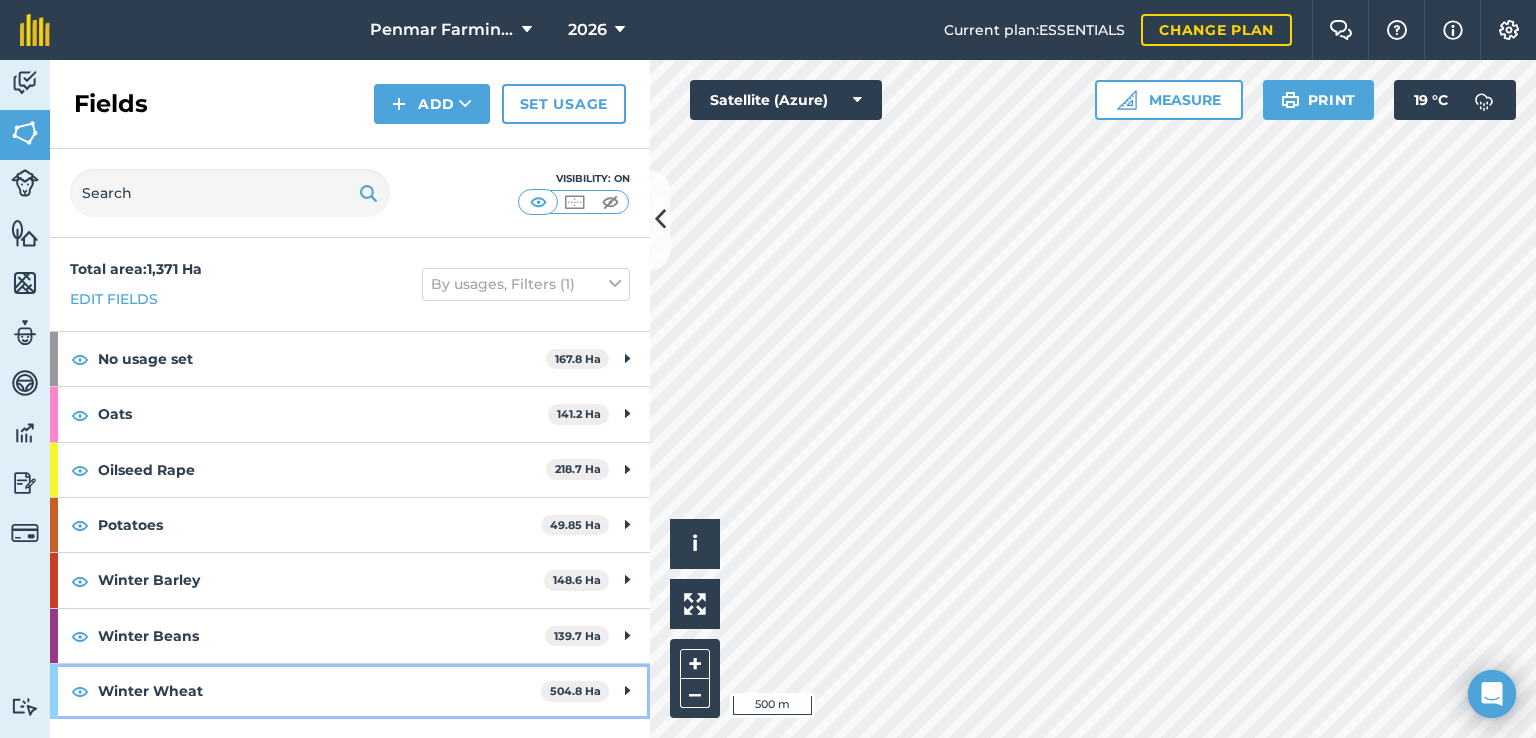scroll, scrollTop: 0, scrollLeft: 0, axis: both 